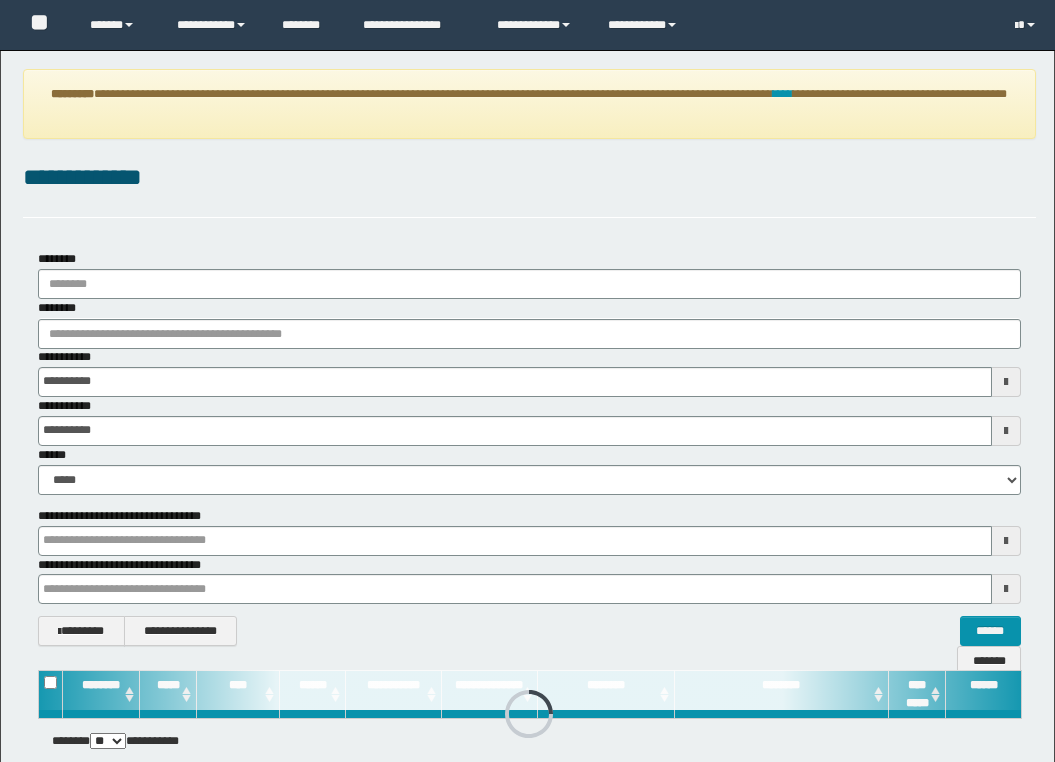 scroll, scrollTop: 0, scrollLeft: 0, axis: both 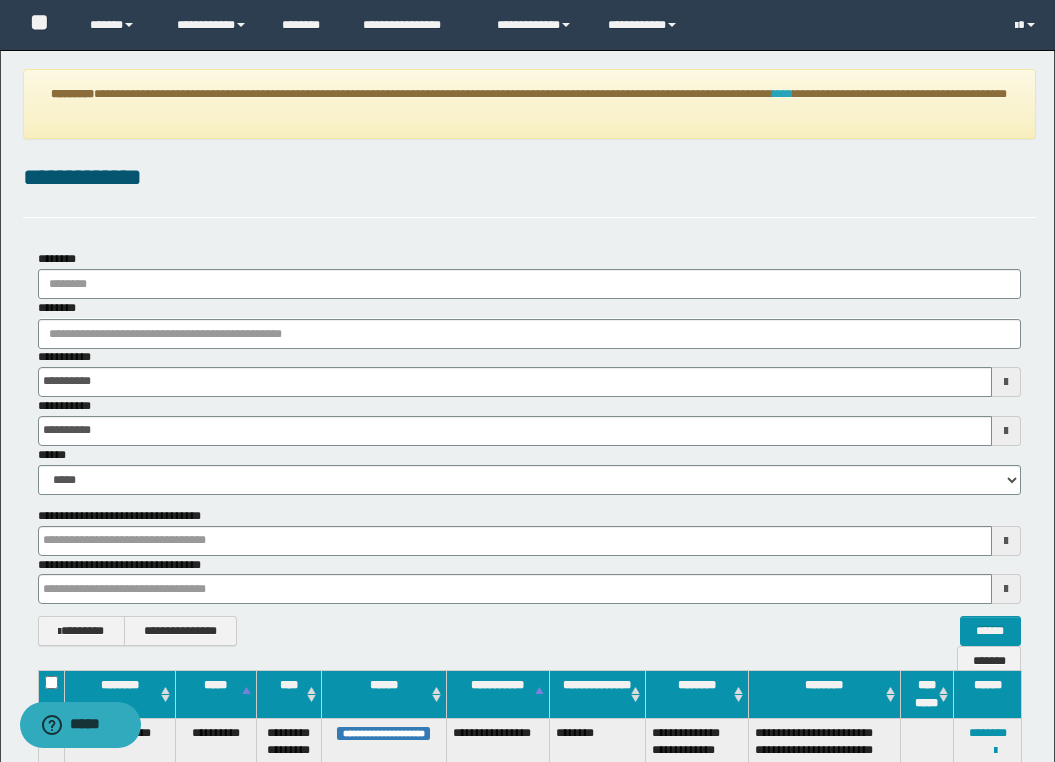 click on "****" at bounding box center (783, 94) 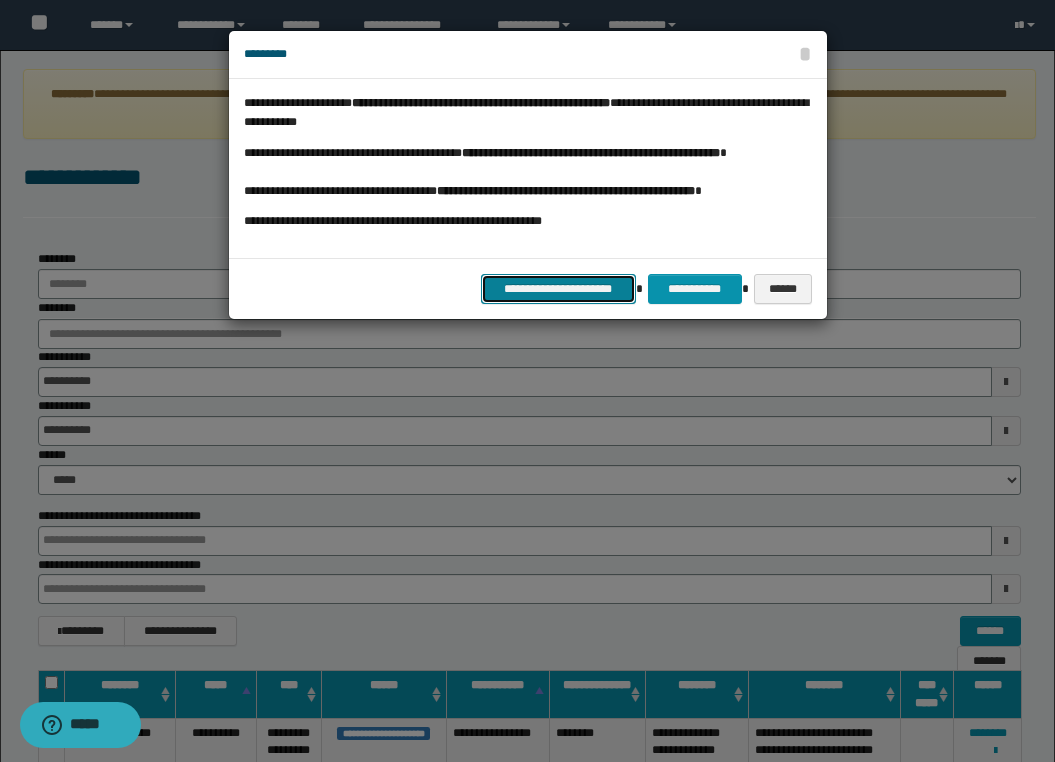 click on "**********" at bounding box center [558, 289] 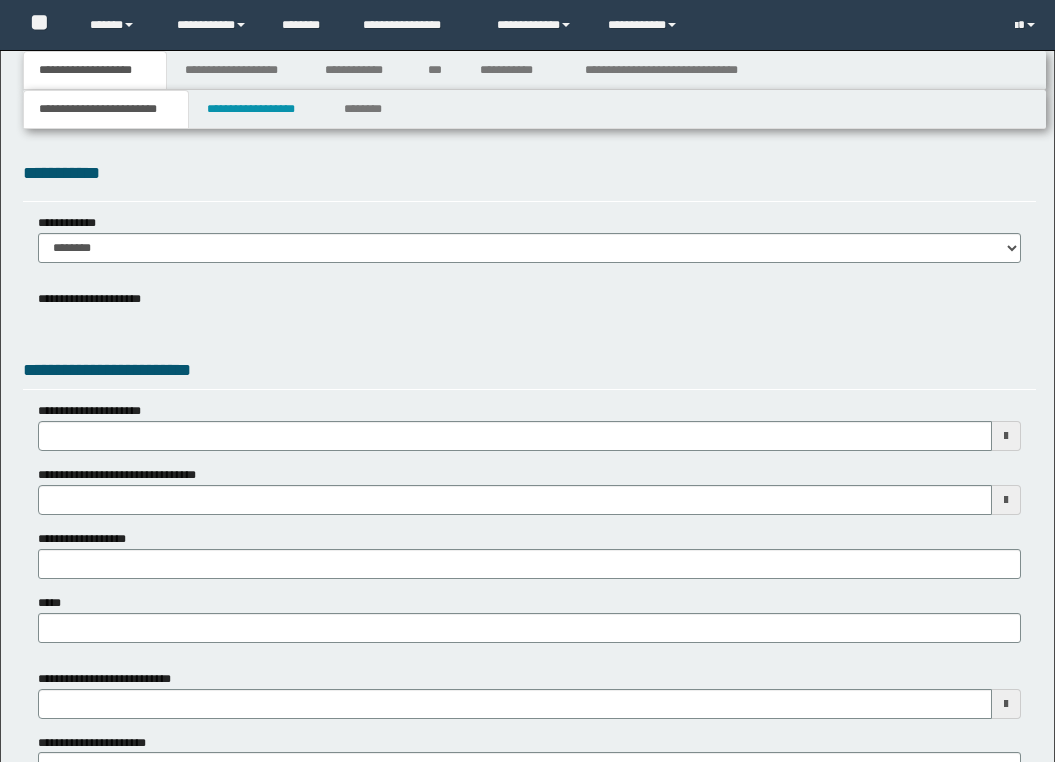 scroll, scrollTop: 0, scrollLeft: 0, axis: both 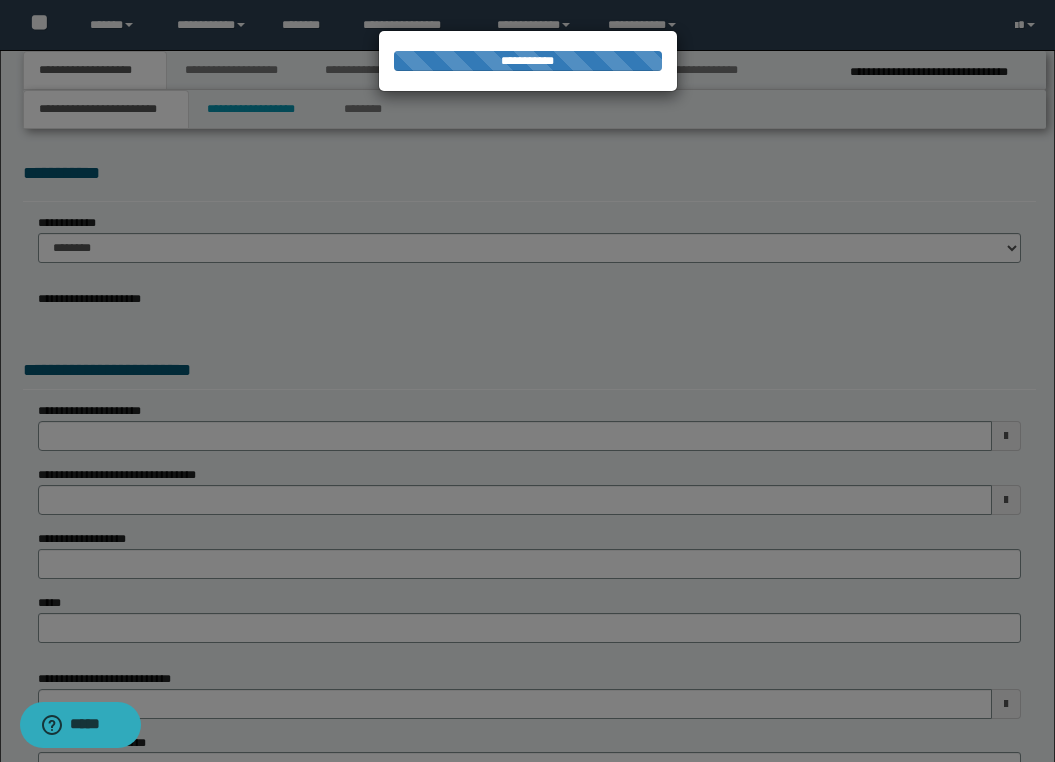select on "*" 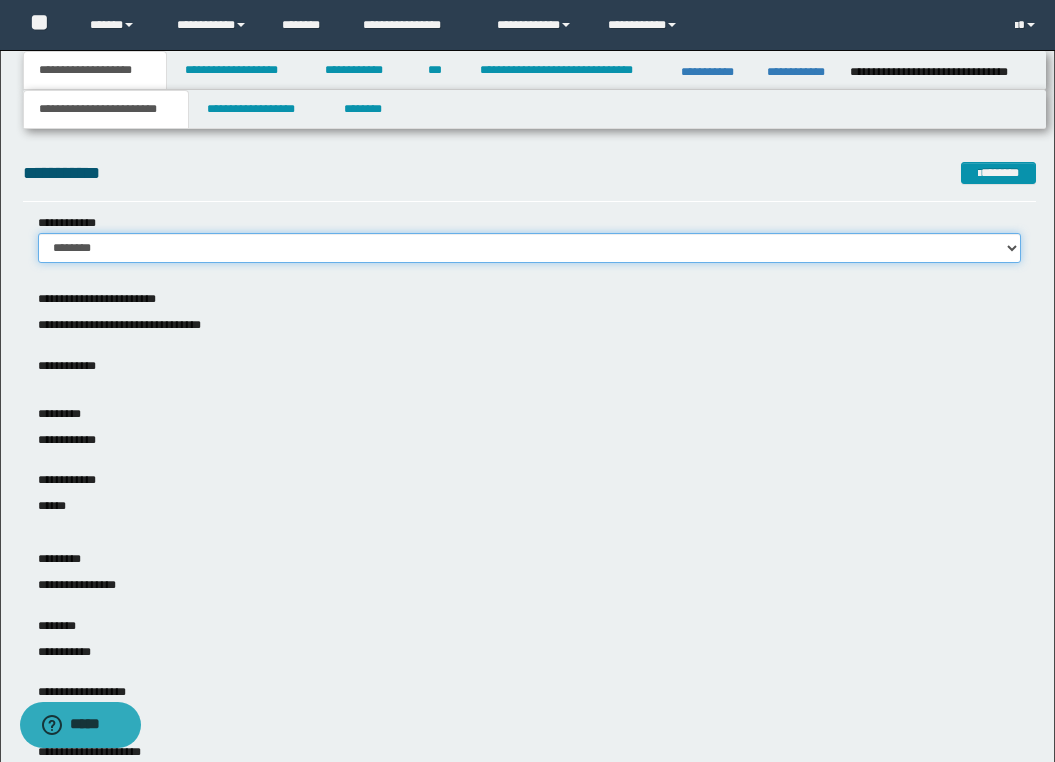 click on "********
*******" at bounding box center (529, 248) 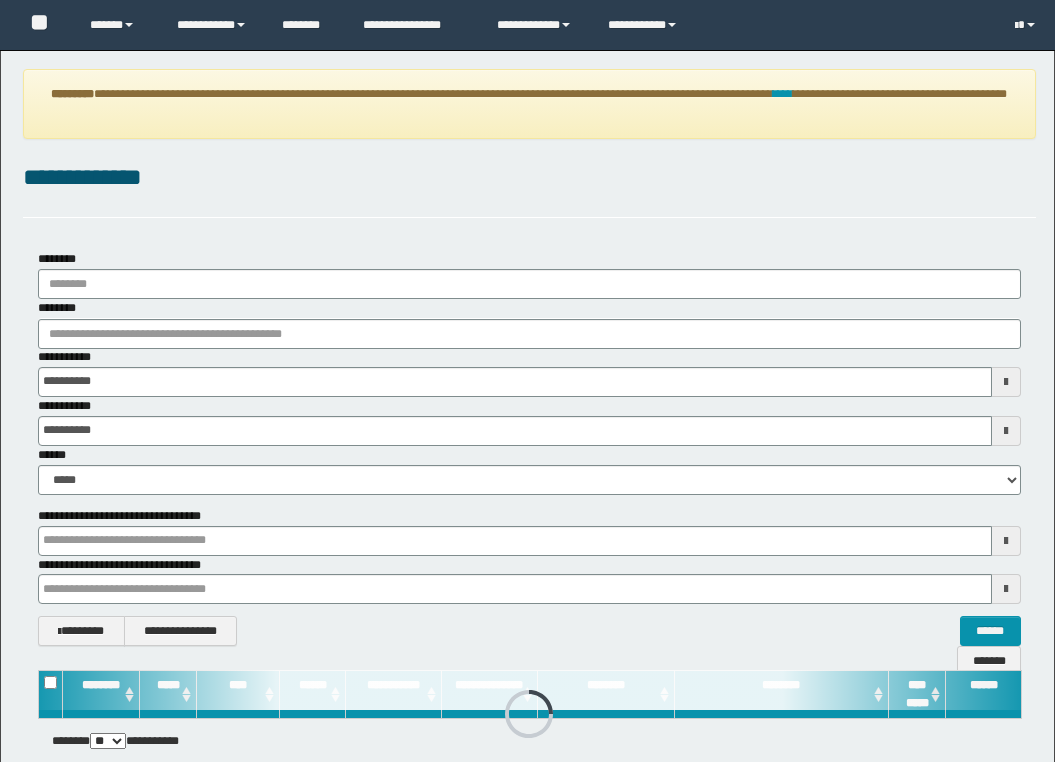 scroll, scrollTop: 0, scrollLeft: 0, axis: both 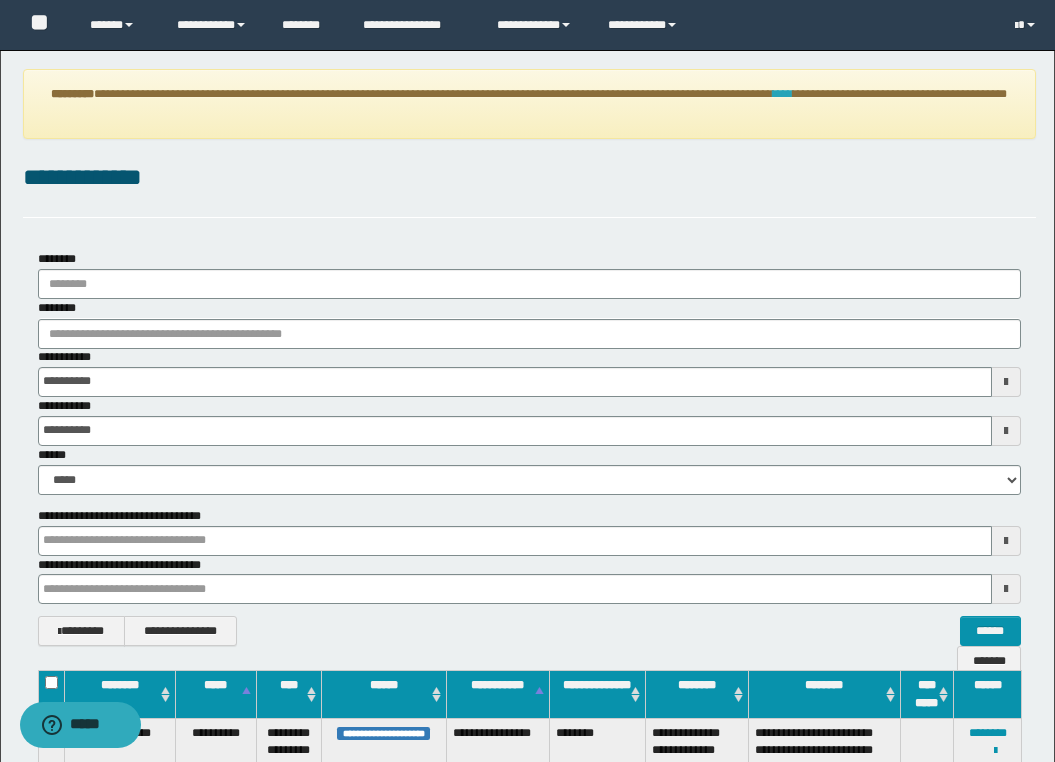 click on "****" at bounding box center (783, 94) 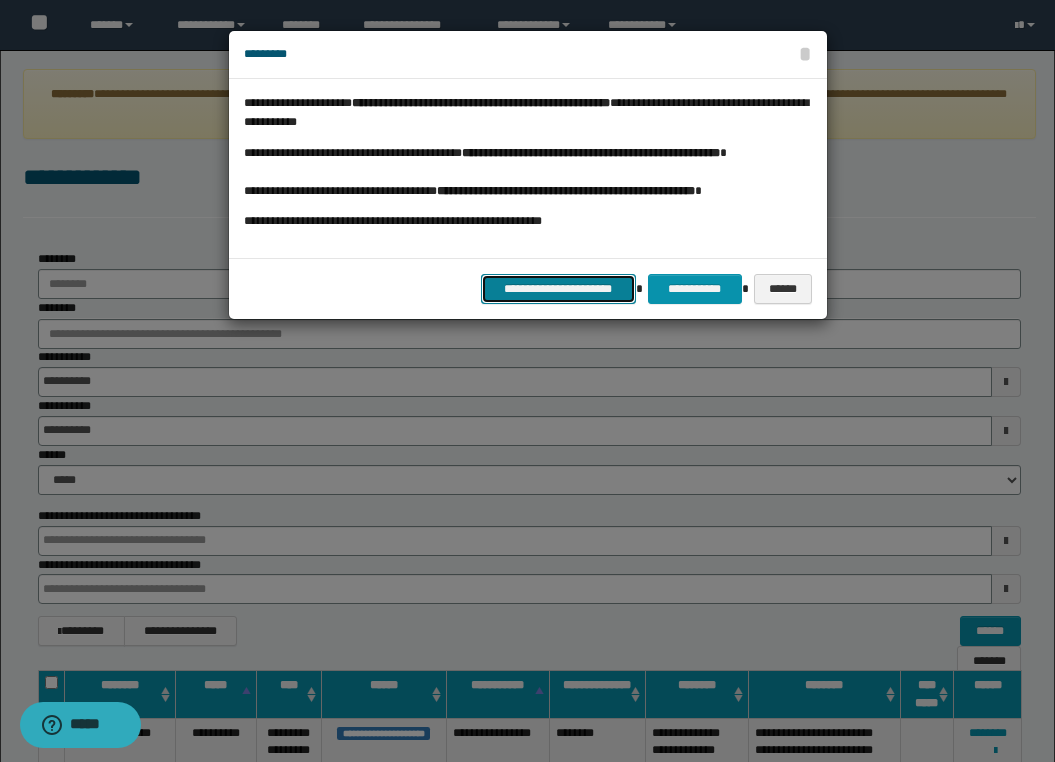 click on "**********" at bounding box center (558, 289) 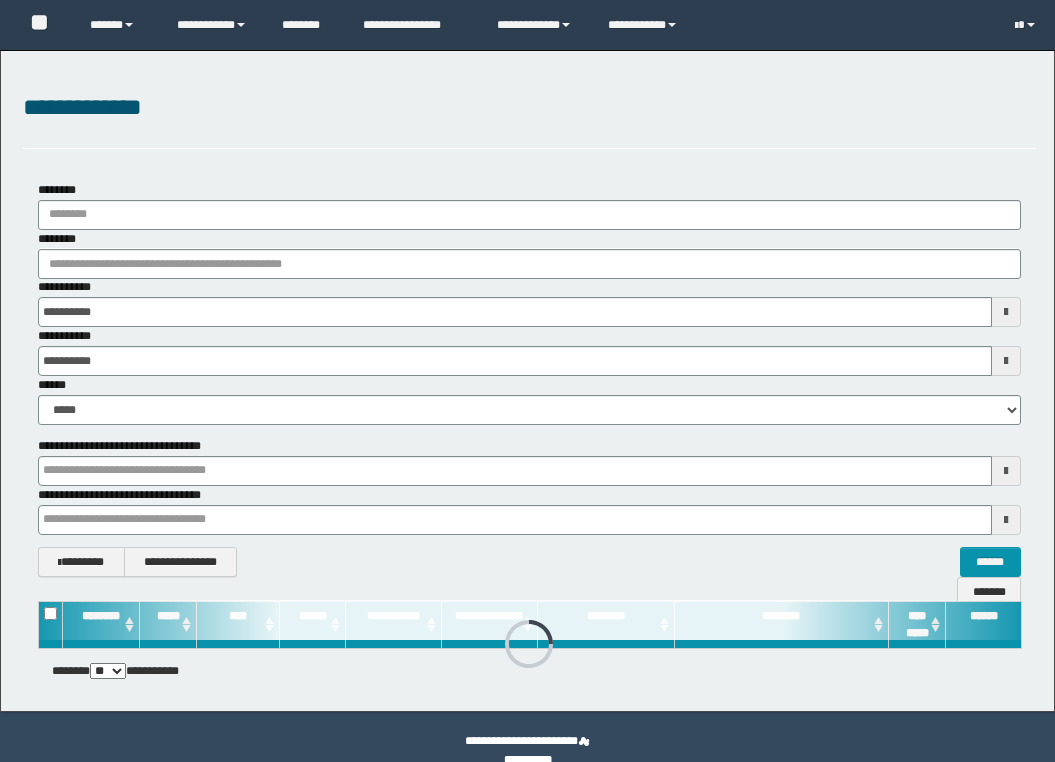 scroll, scrollTop: 0, scrollLeft: 0, axis: both 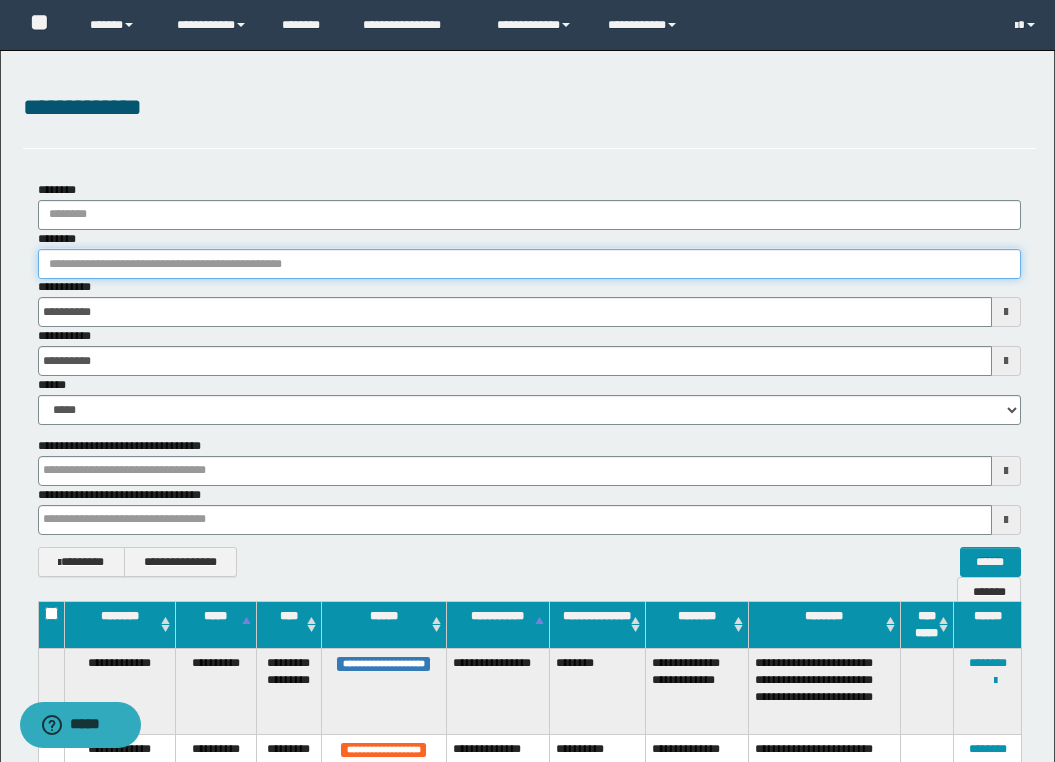 click on "********" at bounding box center (529, 264) 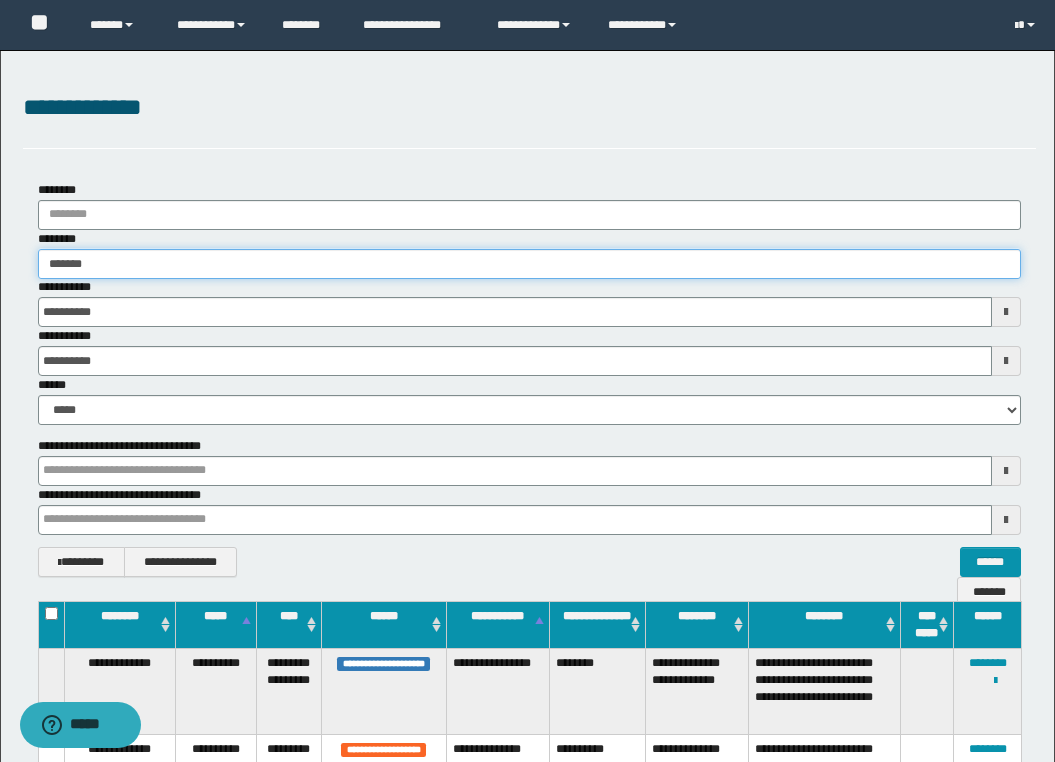 type on "********" 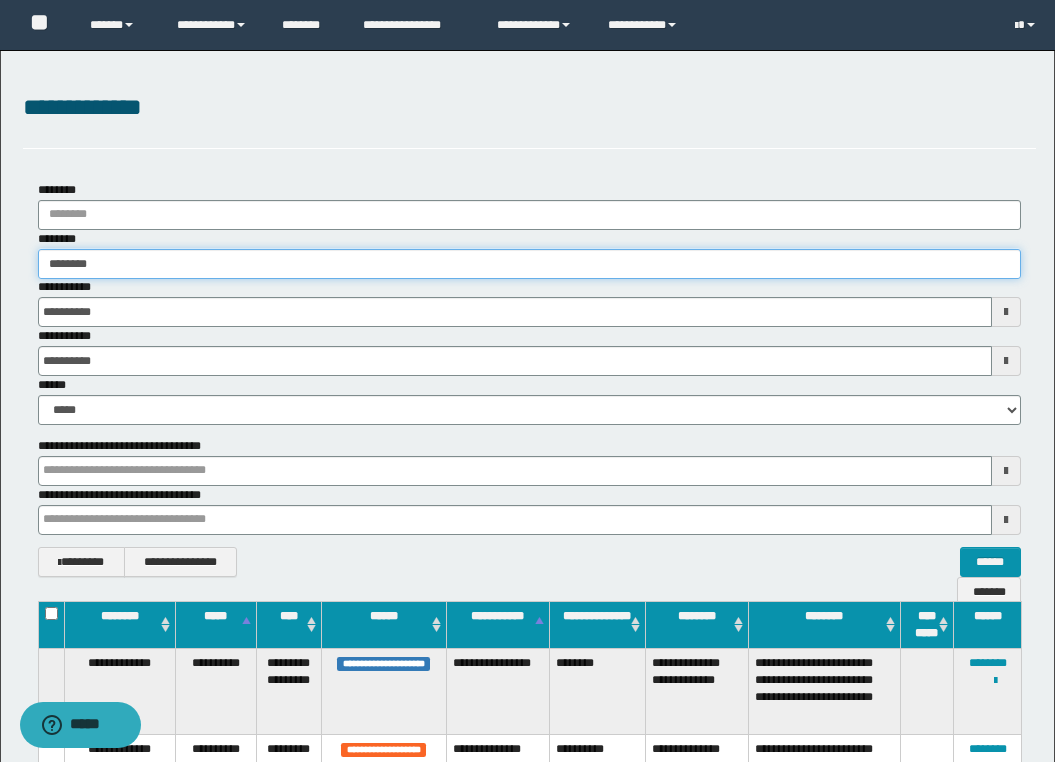 type on "********" 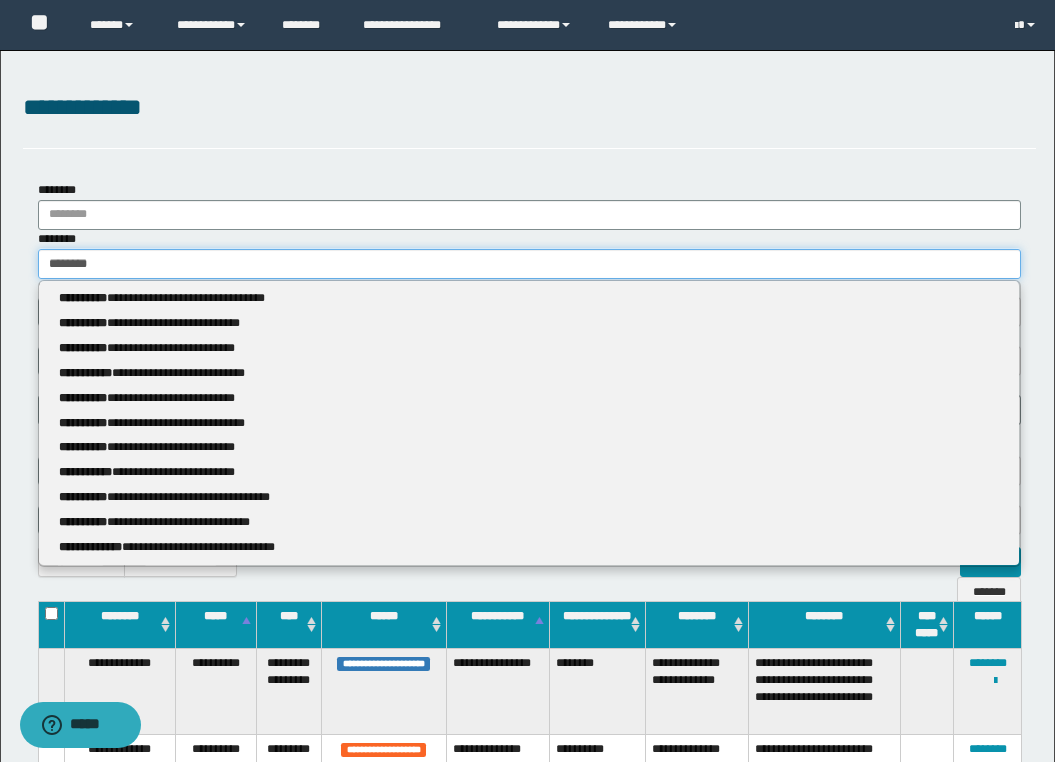 type on "********" 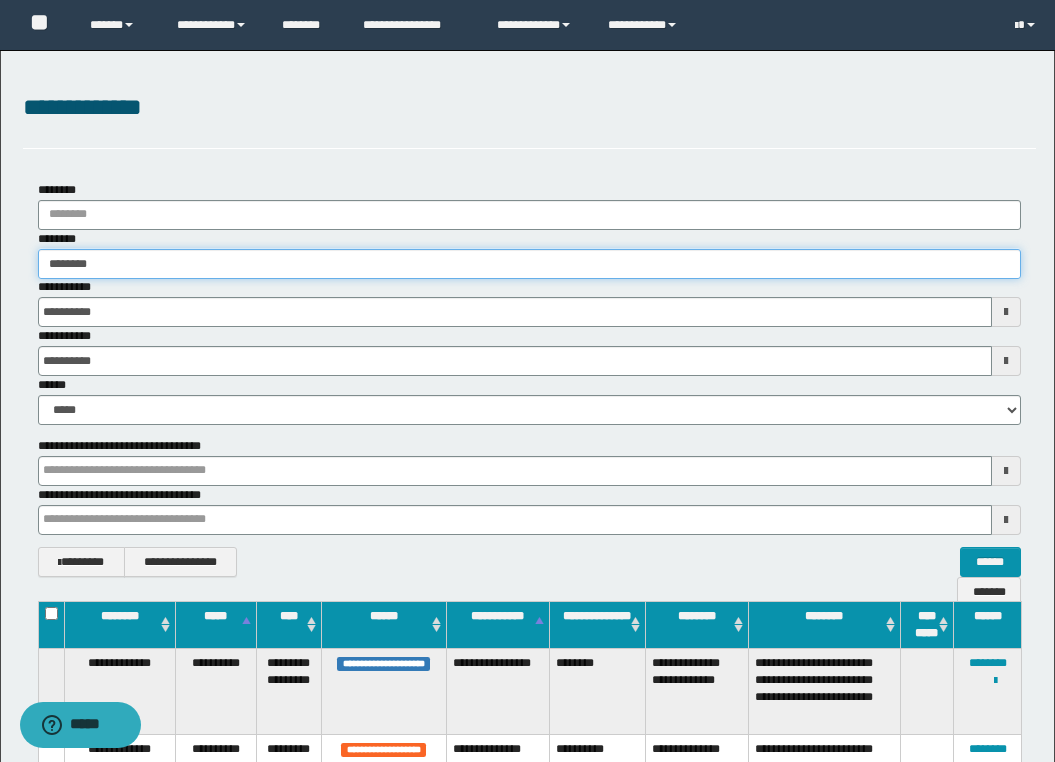type on "********" 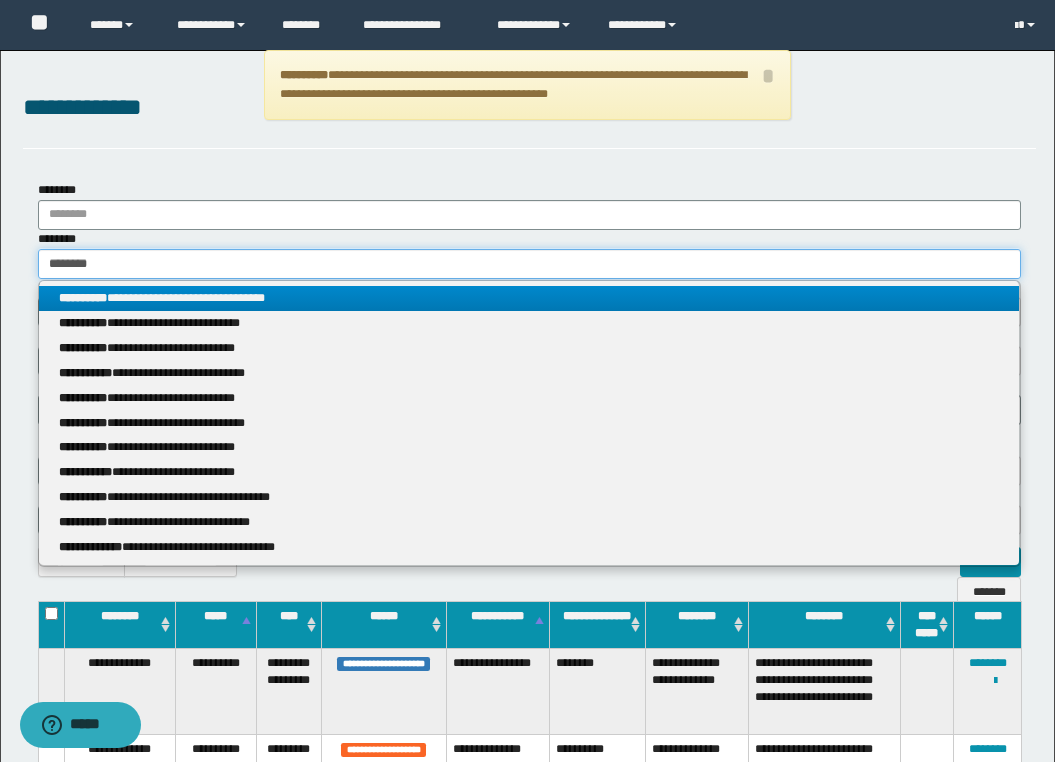 click on "********" at bounding box center [529, 264] 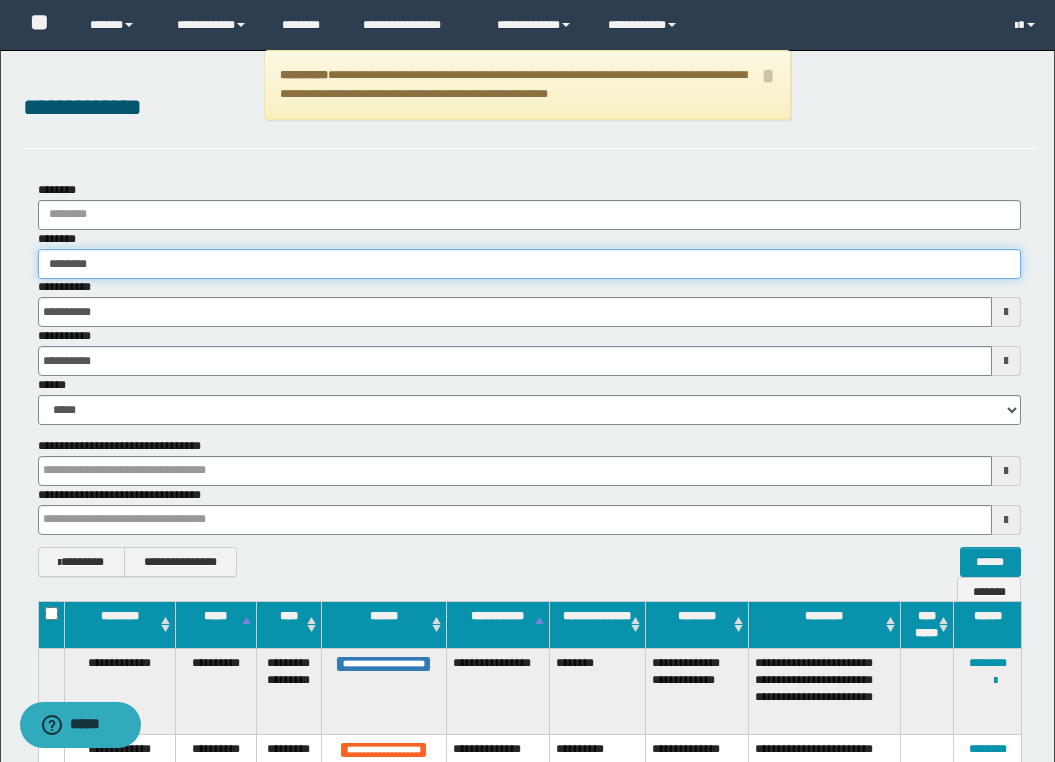 type on "*********" 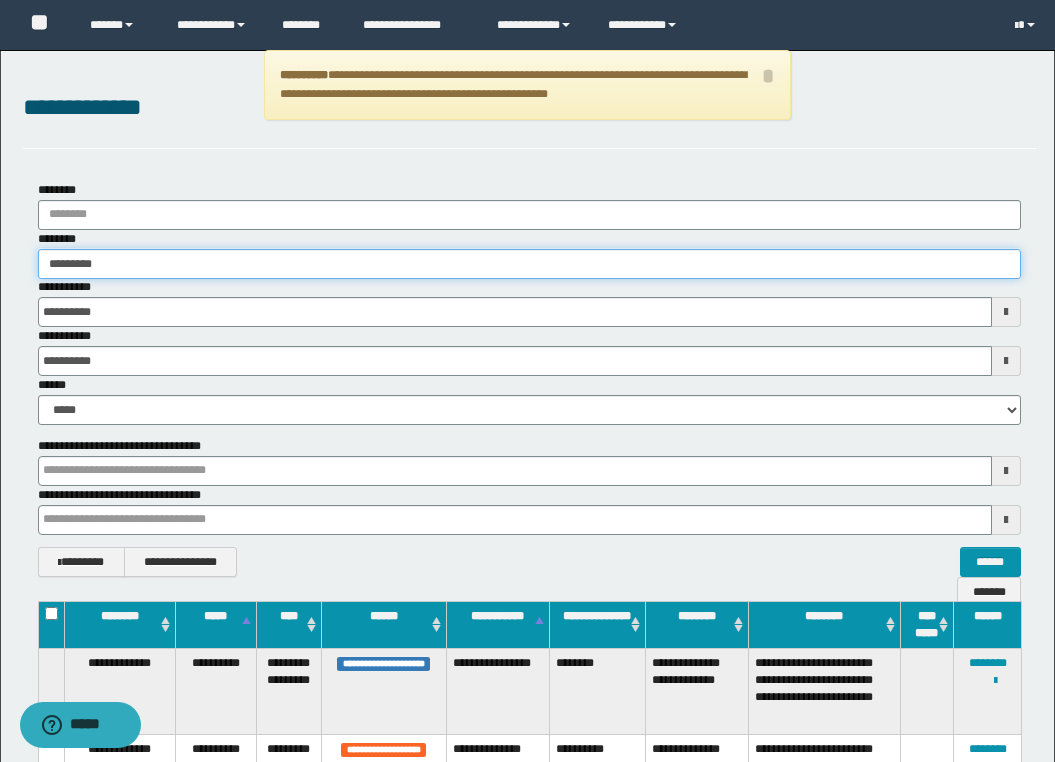 type on "*********" 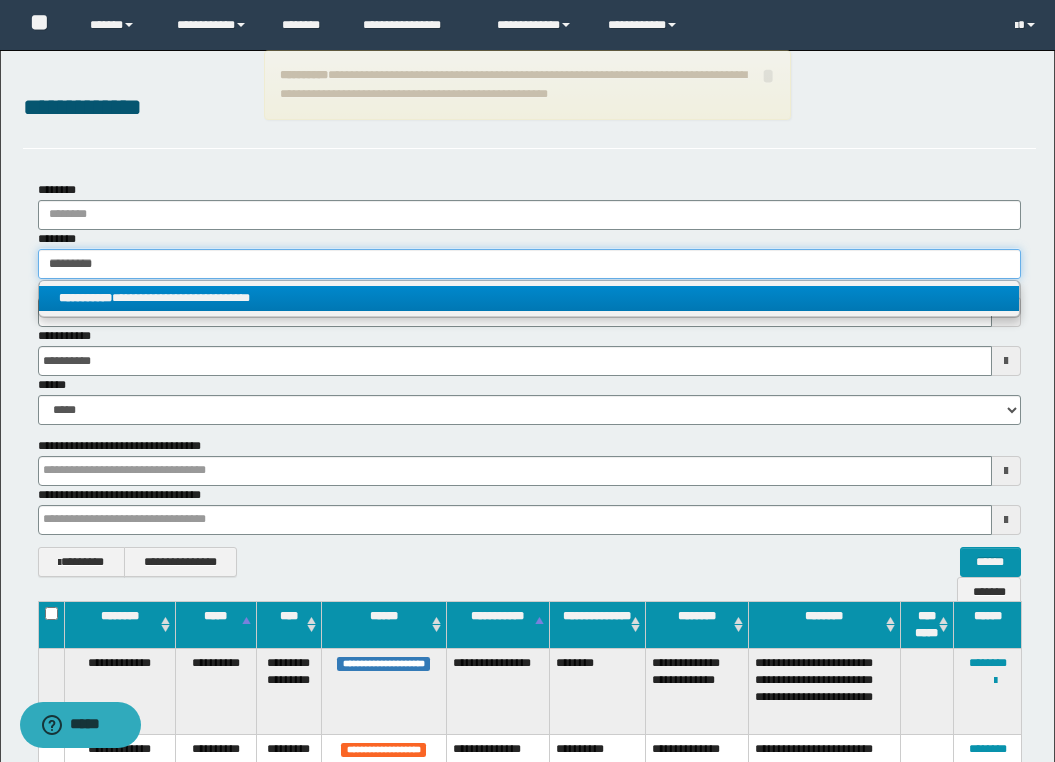type on "*********" 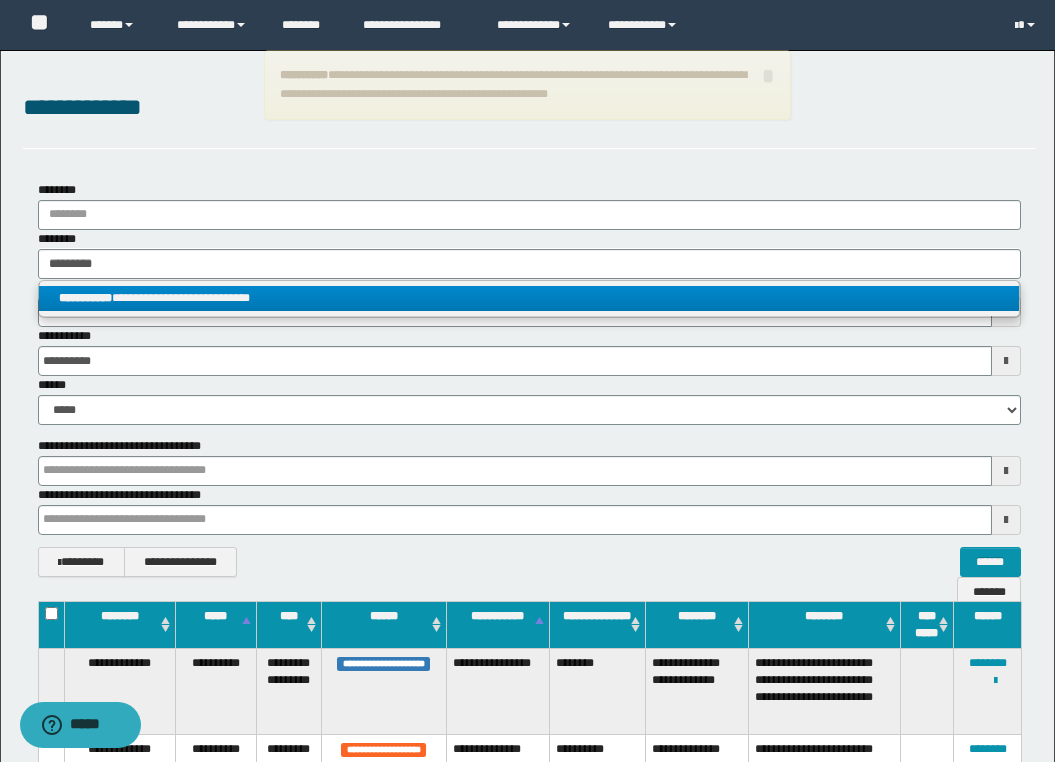 click on "**********" at bounding box center (529, 298) 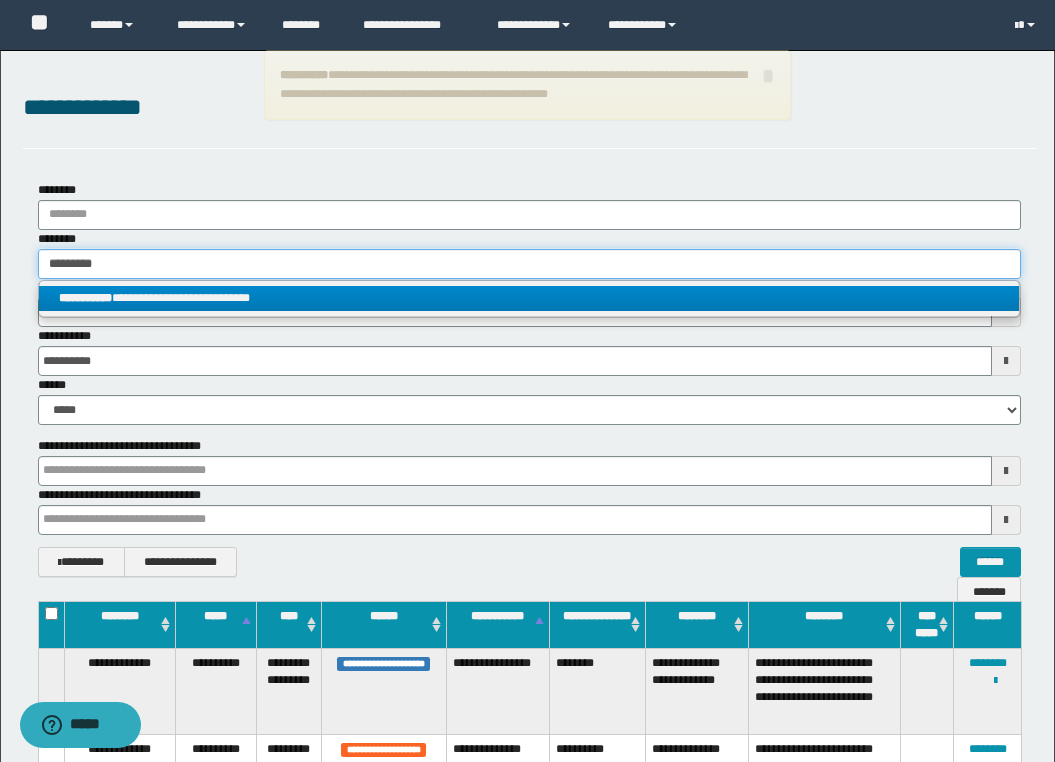 type 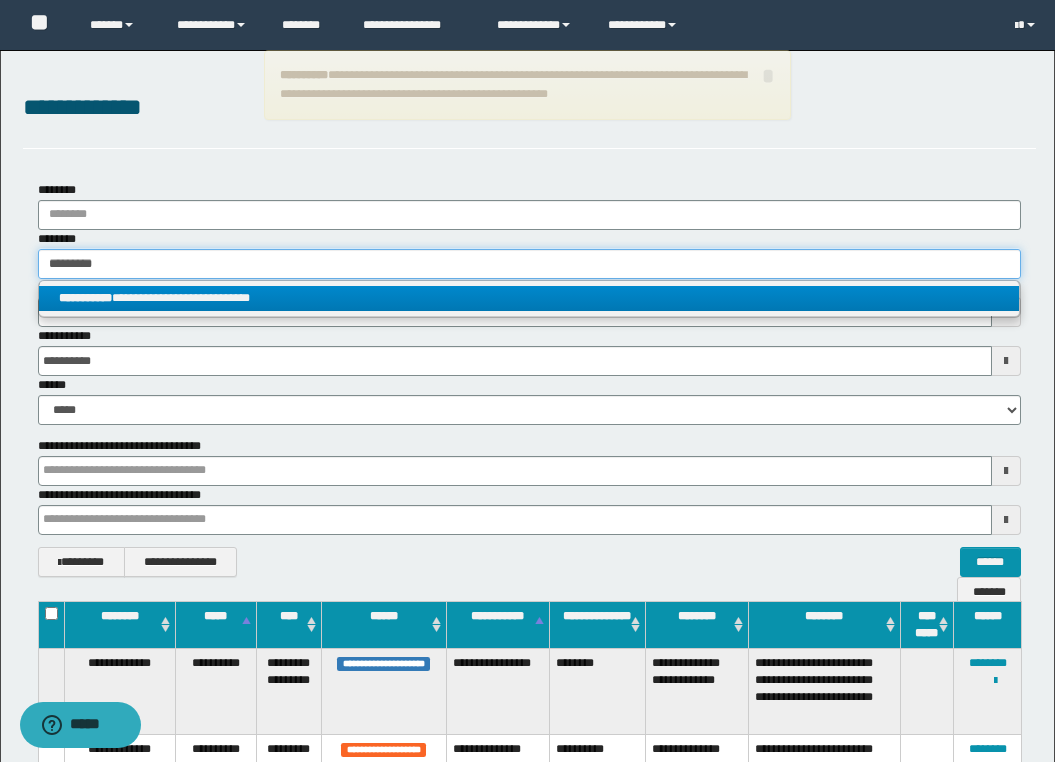 type on "**********" 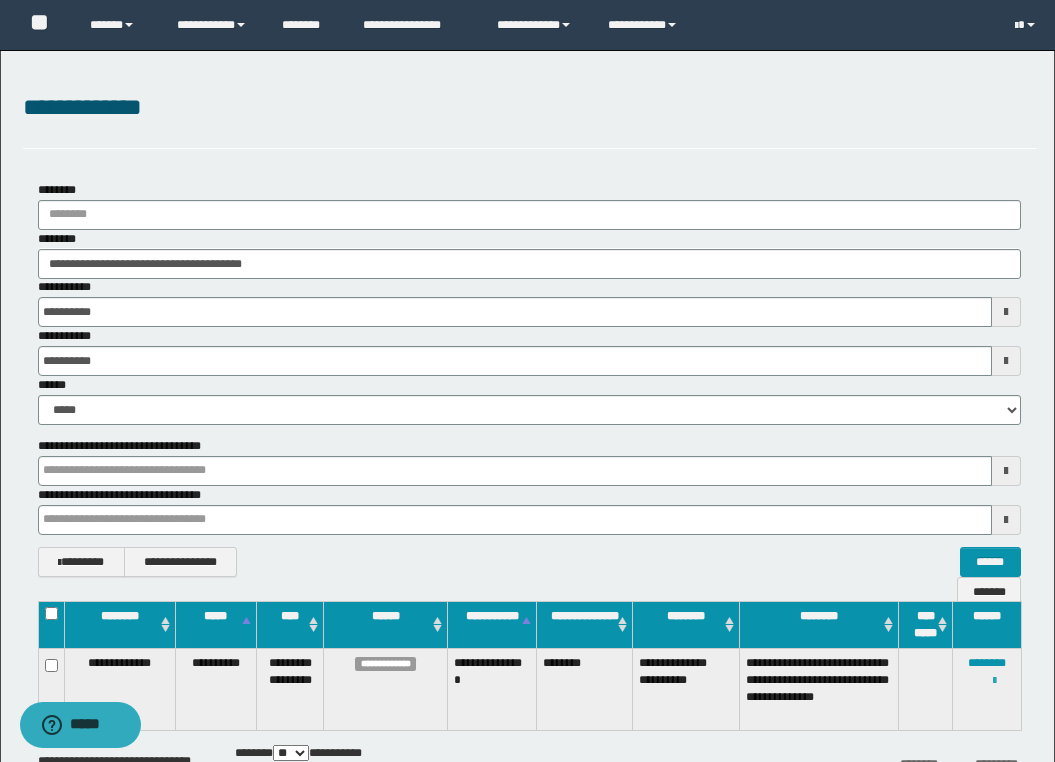 click at bounding box center (994, 681) 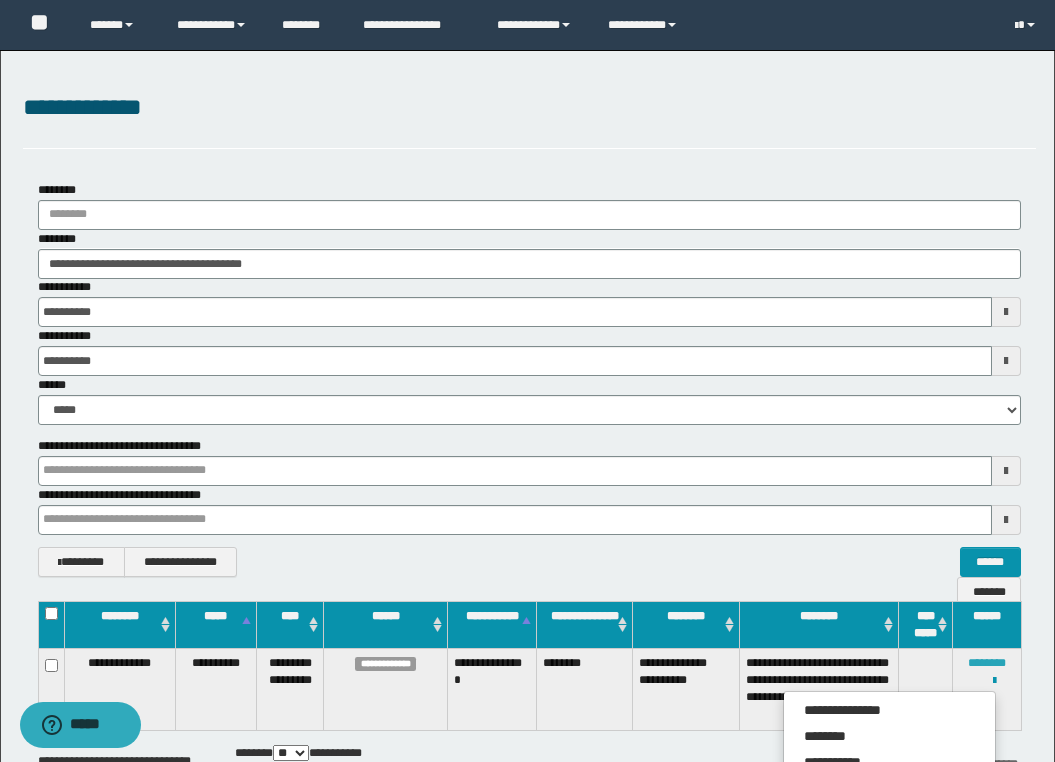 click on "********" at bounding box center (987, 663) 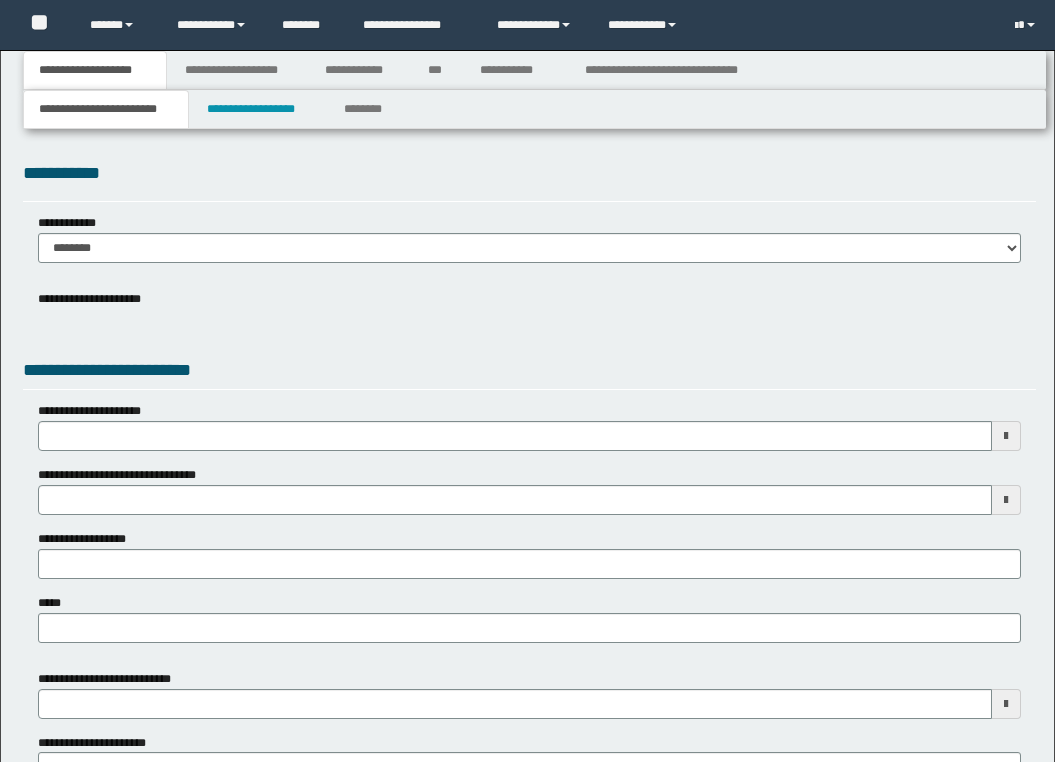 scroll, scrollTop: 0, scrollLeft: 0, axis: both 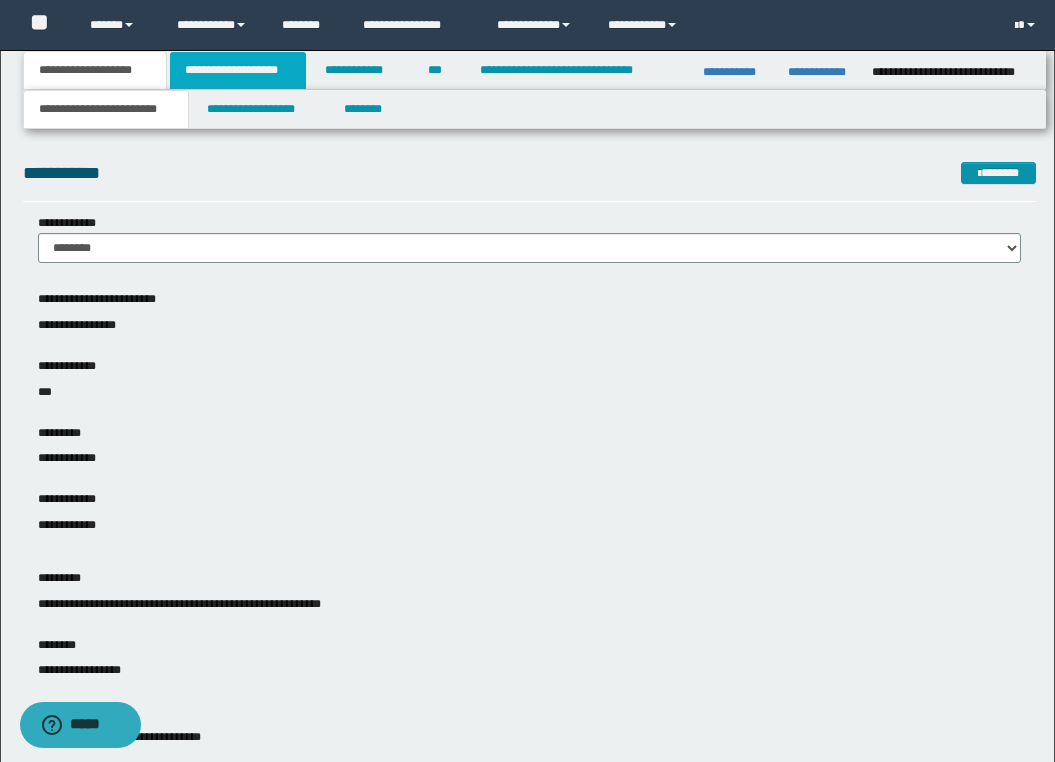 click on "**********" at bounding box center (238, 70) 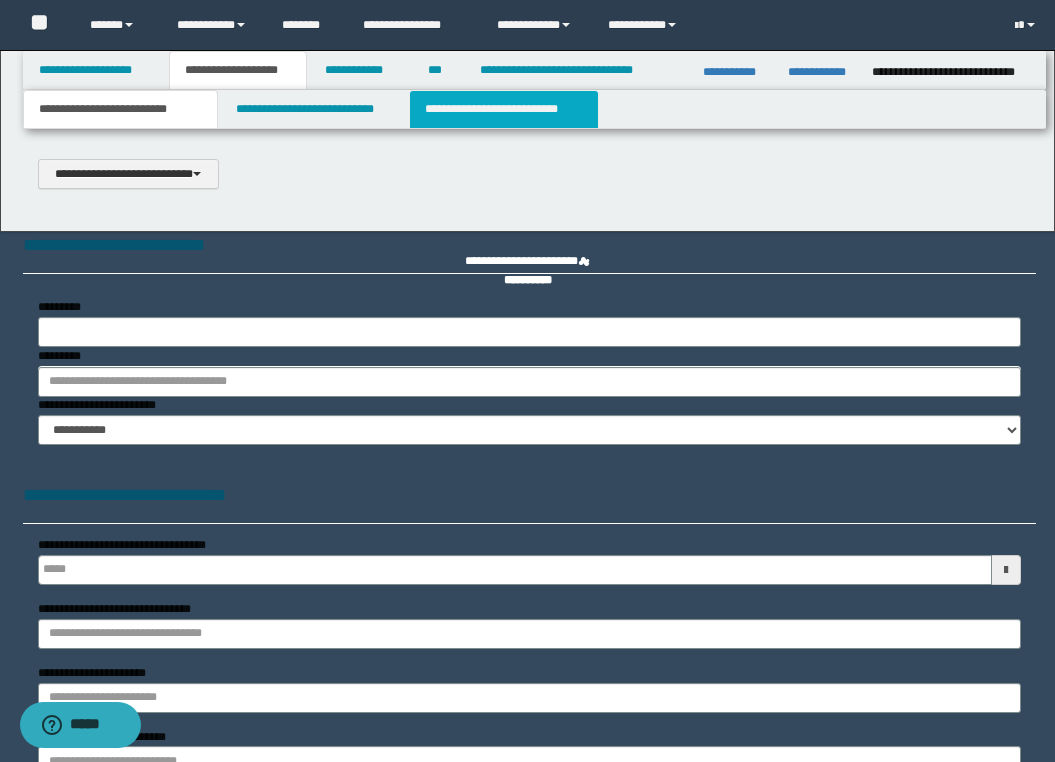scroll, scrollTop: 0, scrollLeft: 0, axis: both 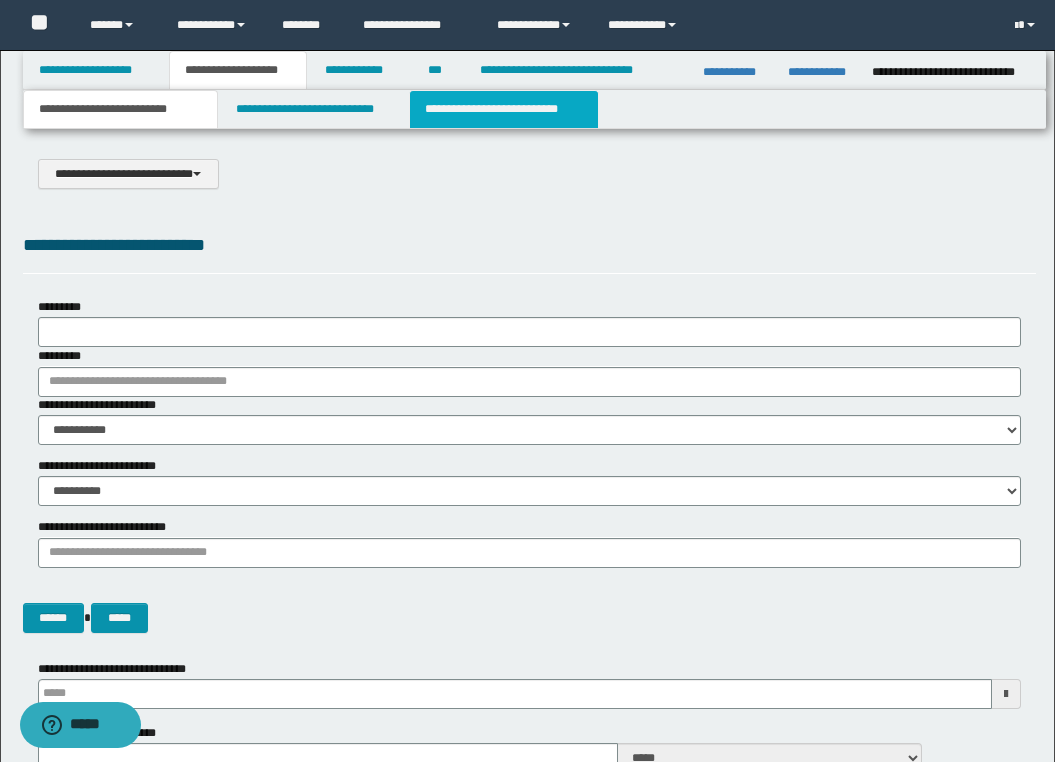 click on "**********" at bounding box center [504, 109] 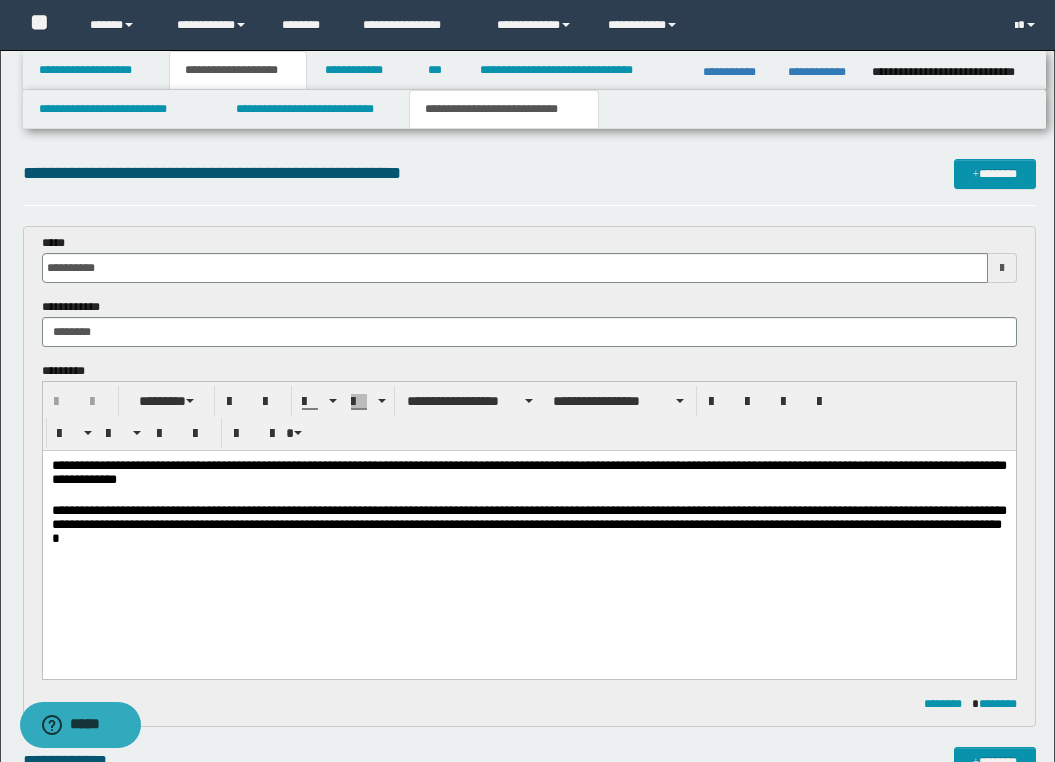 scroll, scrollTop: 0, scrollLeft: 0, axis: both 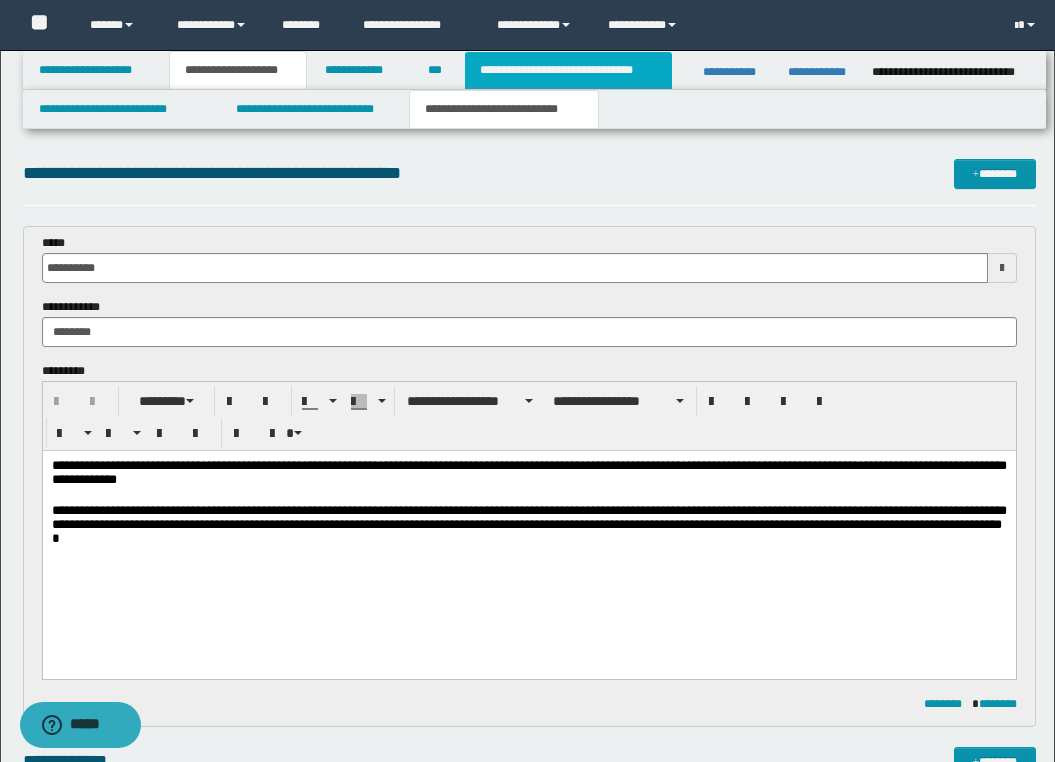 click on "**********" at bounding box center (568, 70) 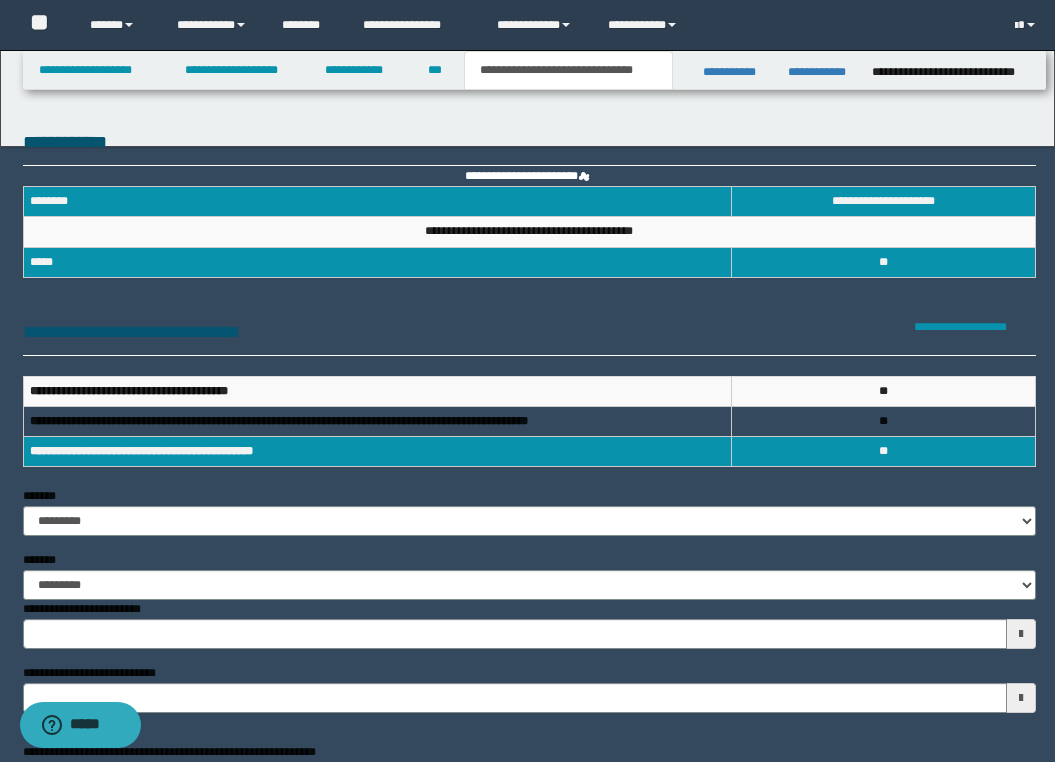 scroll, scrollTop: 0, scrollLeft: 0, axis: both 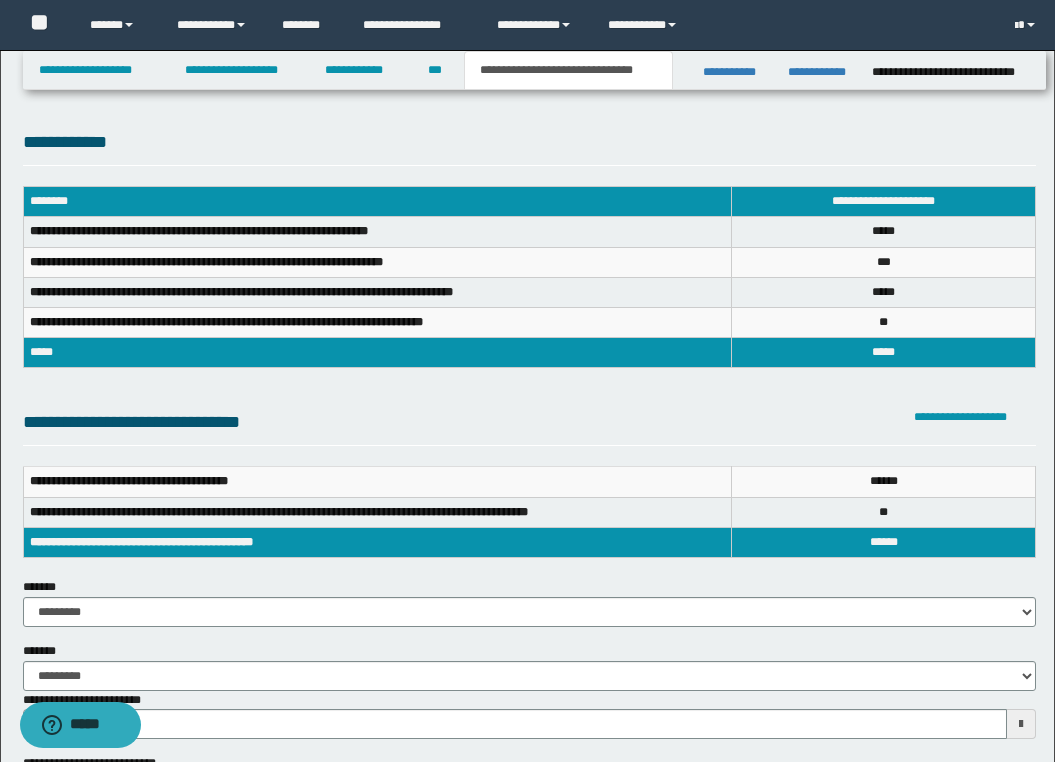 type 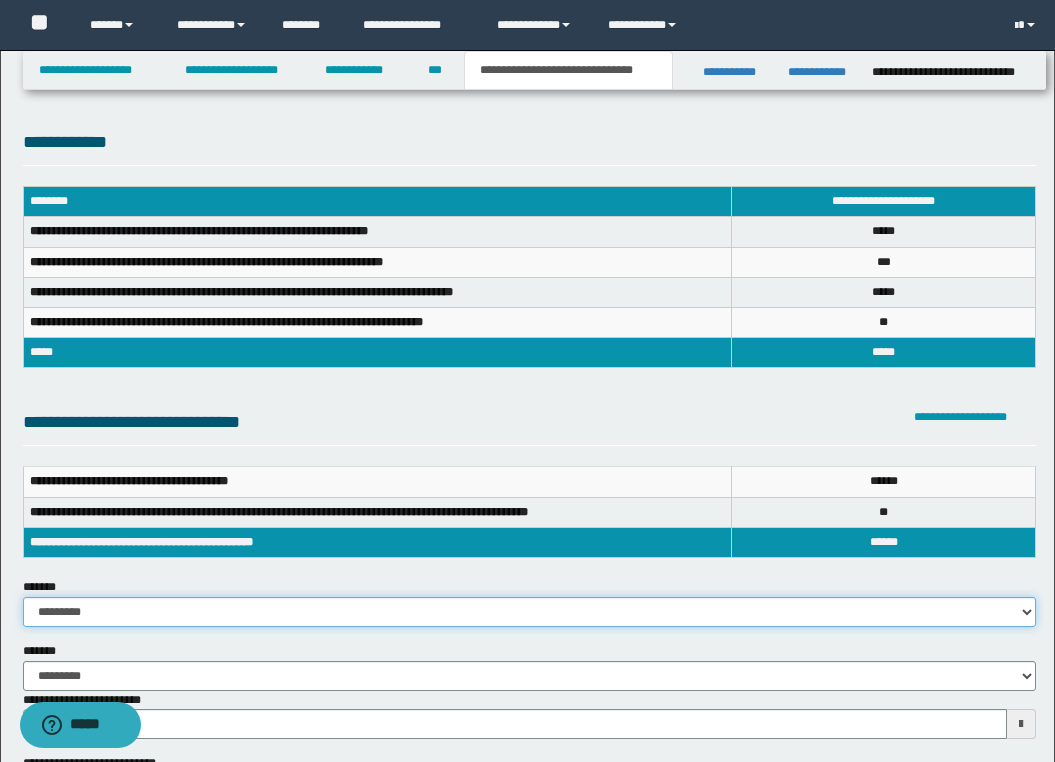 click on "**********" at bounding box center (529, 612) 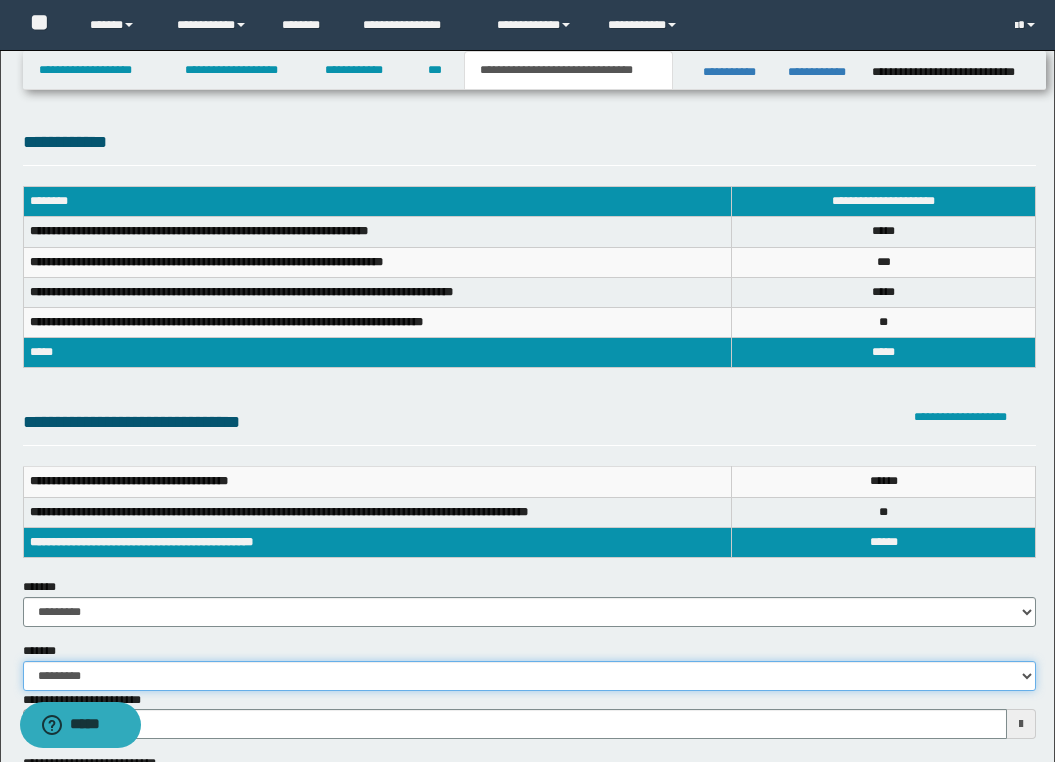click on "**********" at bounding box center [529, 676] 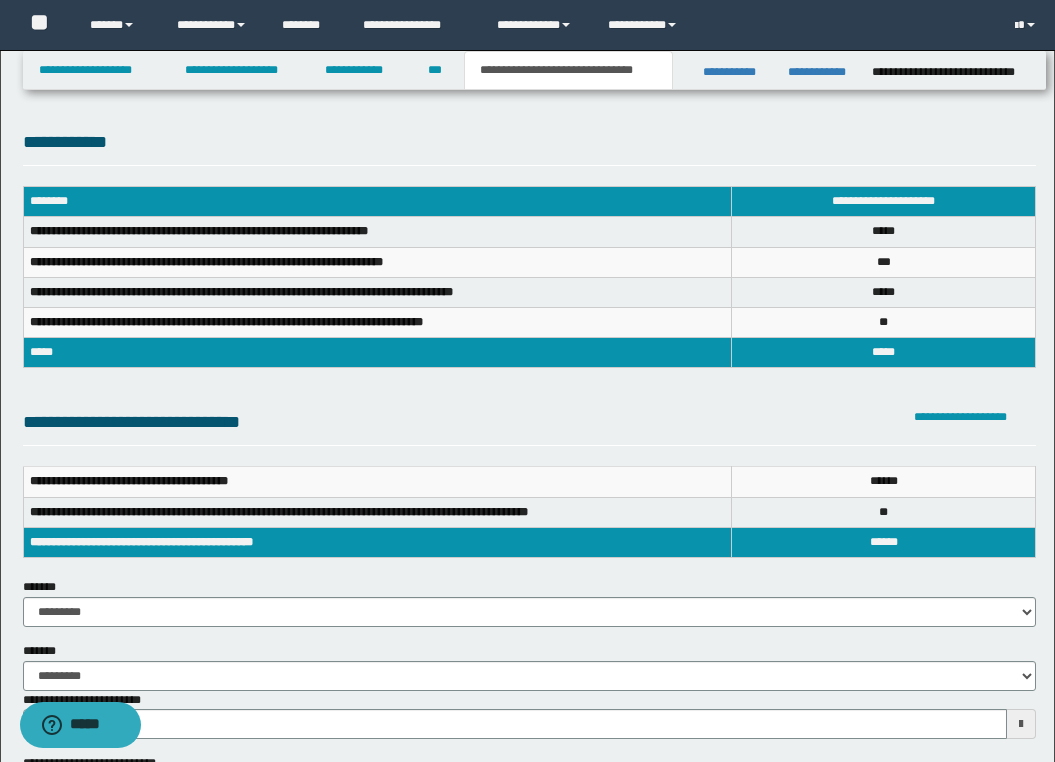 click on "**********" at bounding box center [529, 705] 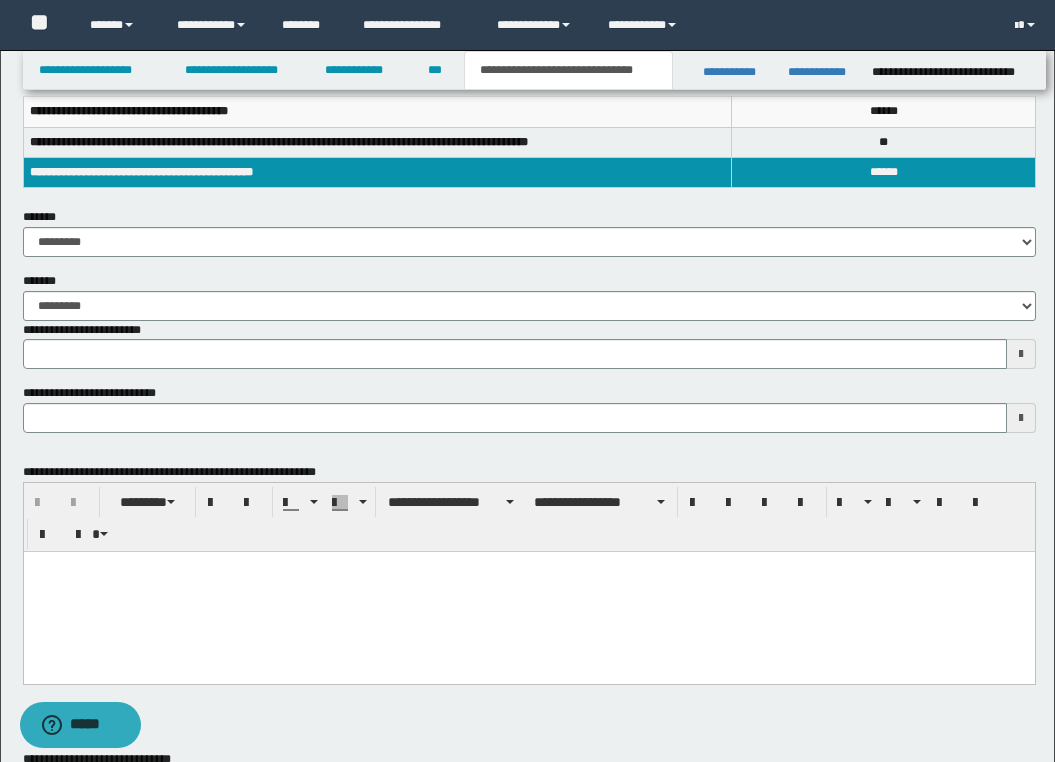 scroll, scrollTop: 363, scrollLeft: 0, axis: vertical 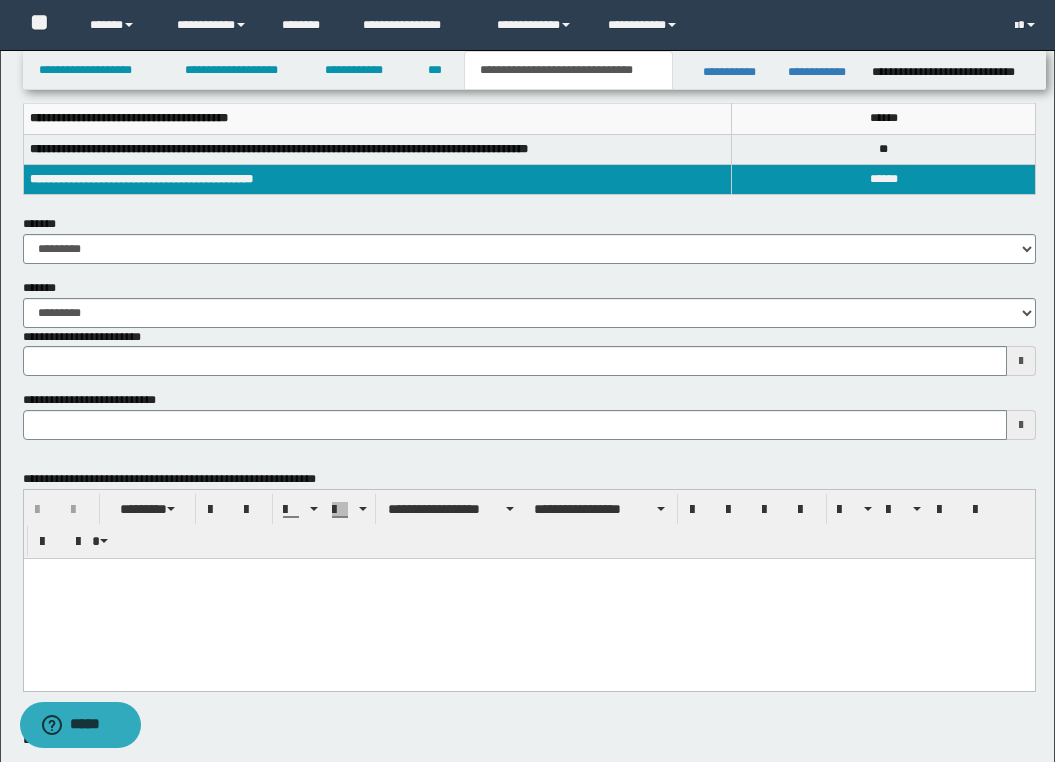 type 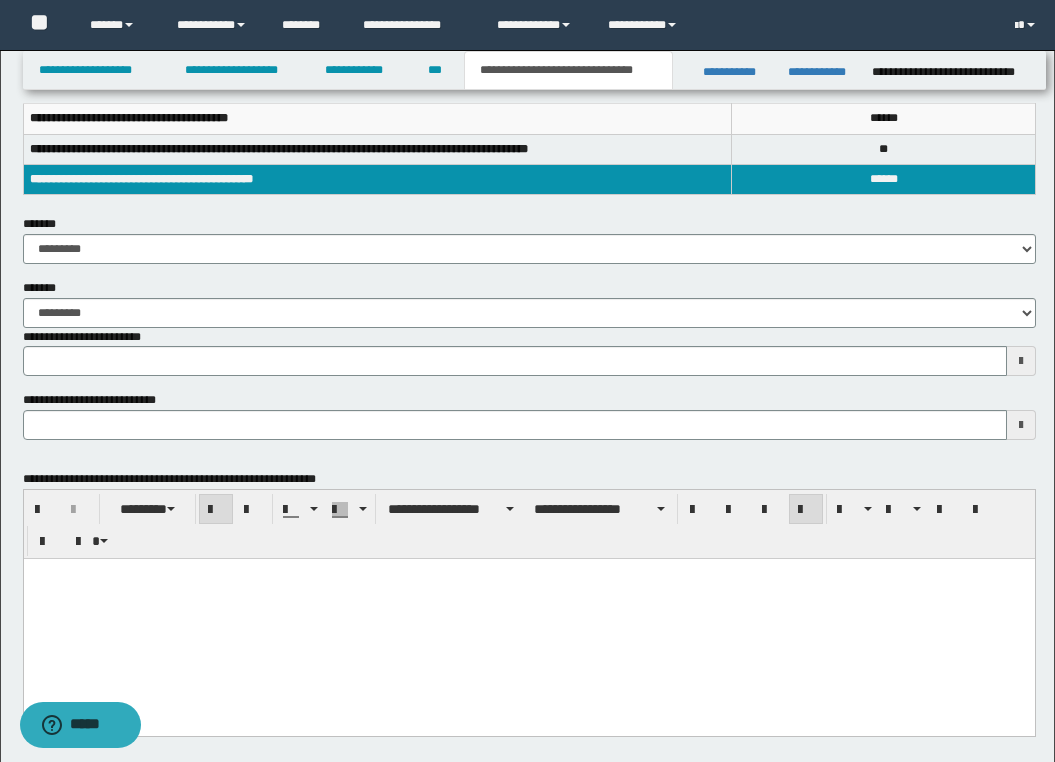 scroll, scrollTop: 0, scrollLeft: 0, axis: both 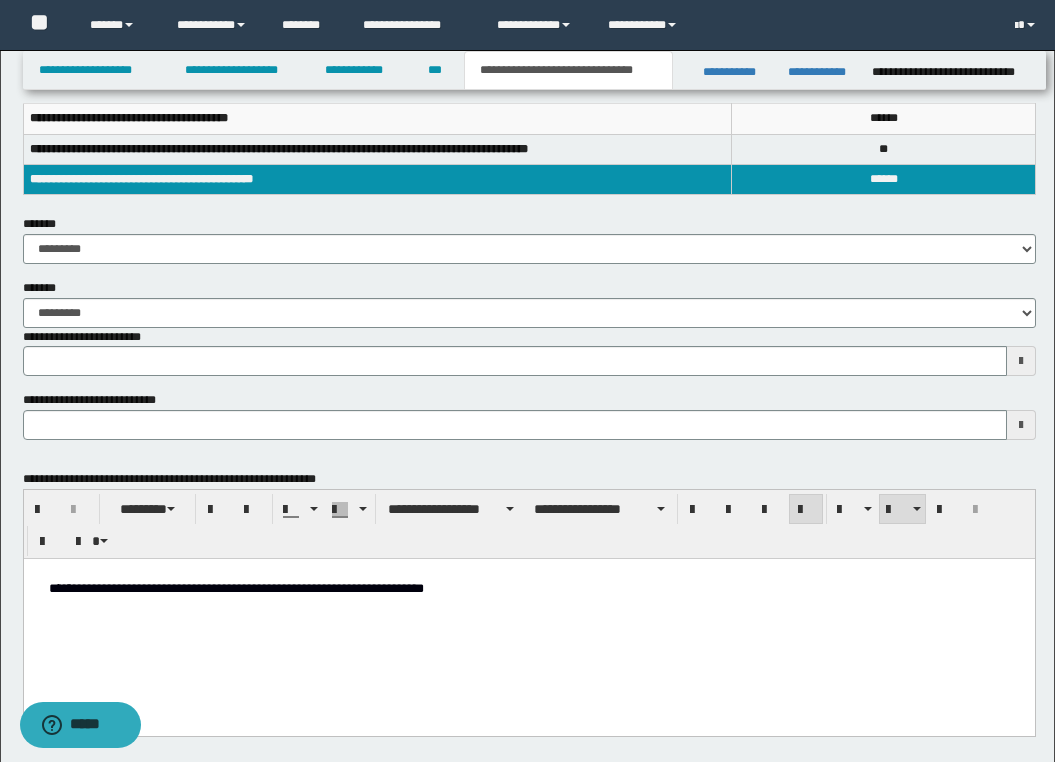 click on "**********" at bounding box center (528, 588) 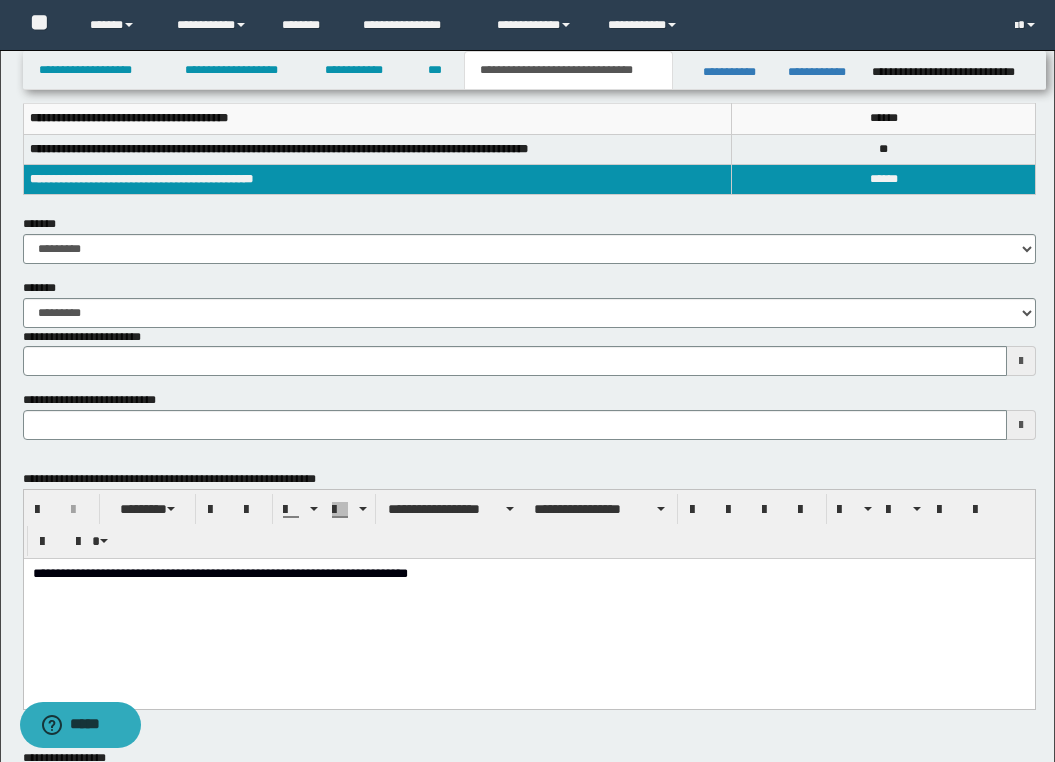 type 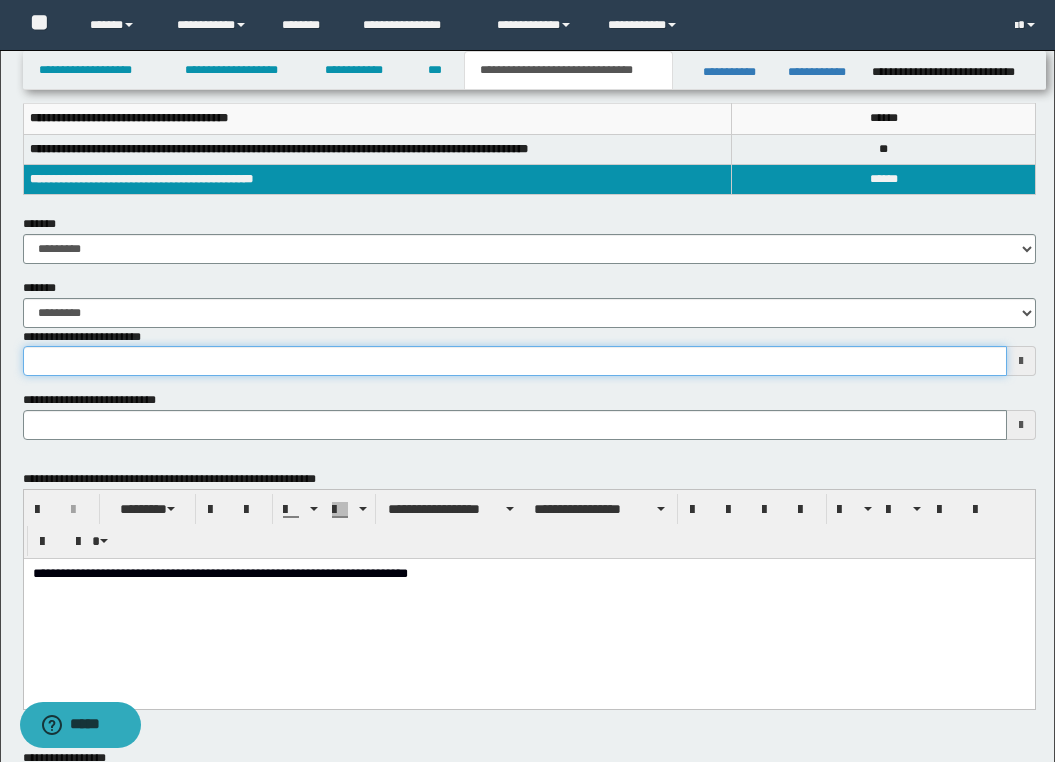 click on "**********" at bounding box center (515, 361) 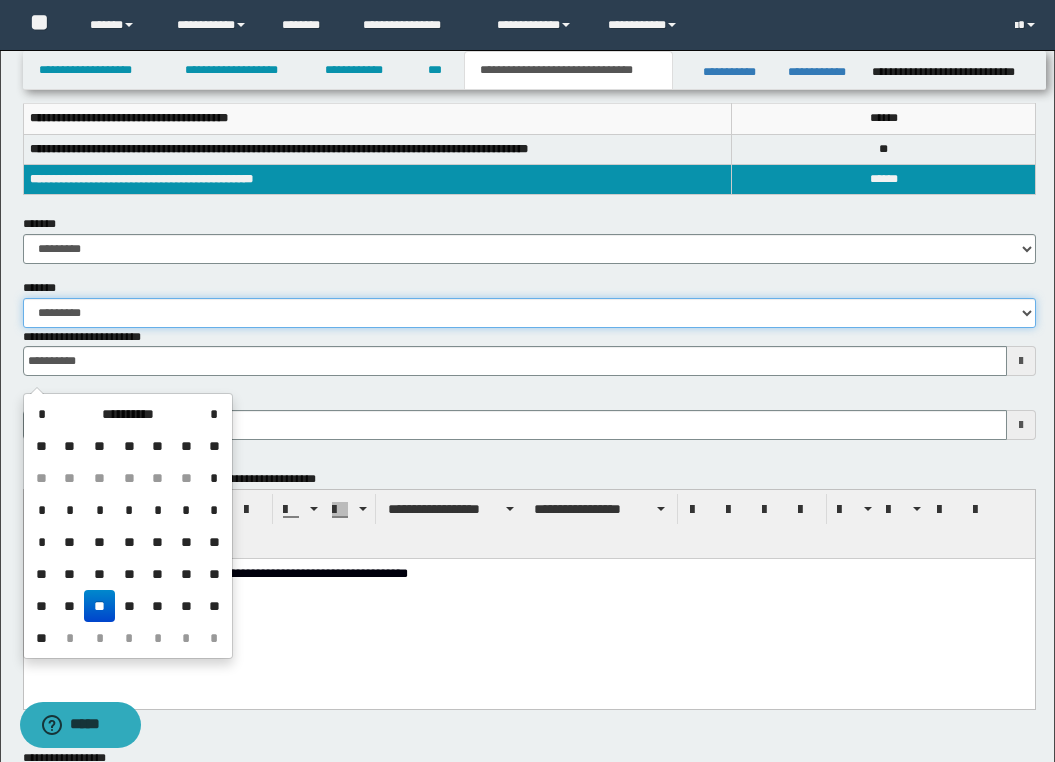 type on "**********" 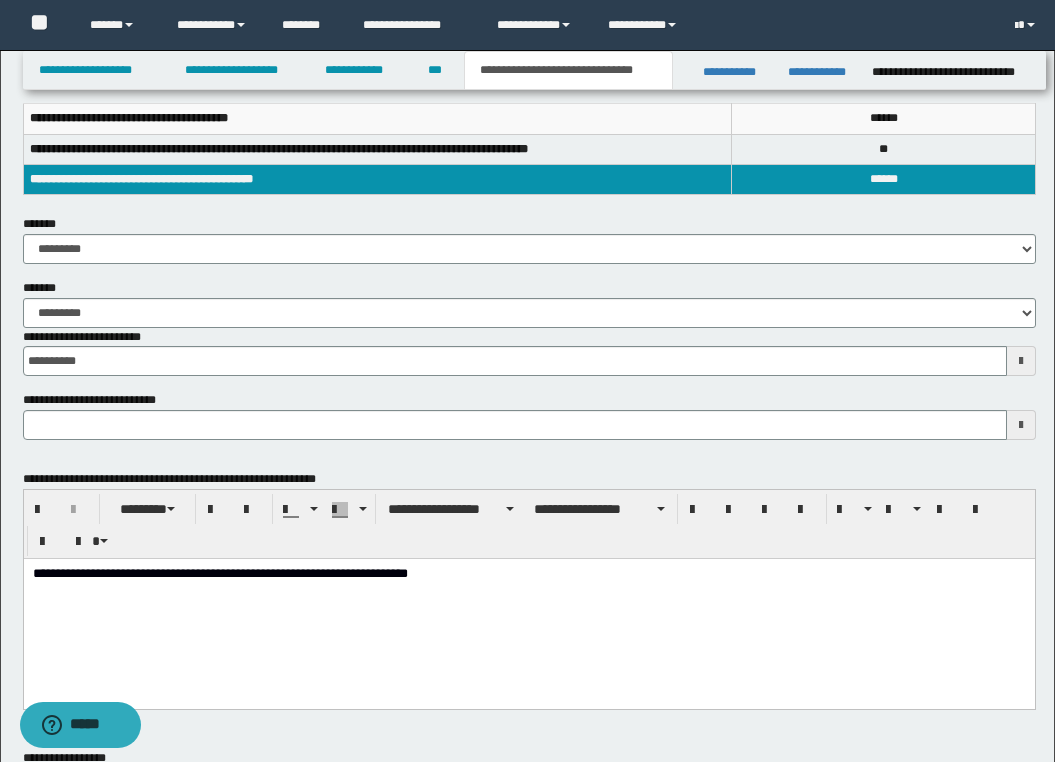 click on "**********" at bounding box center (129, 118) 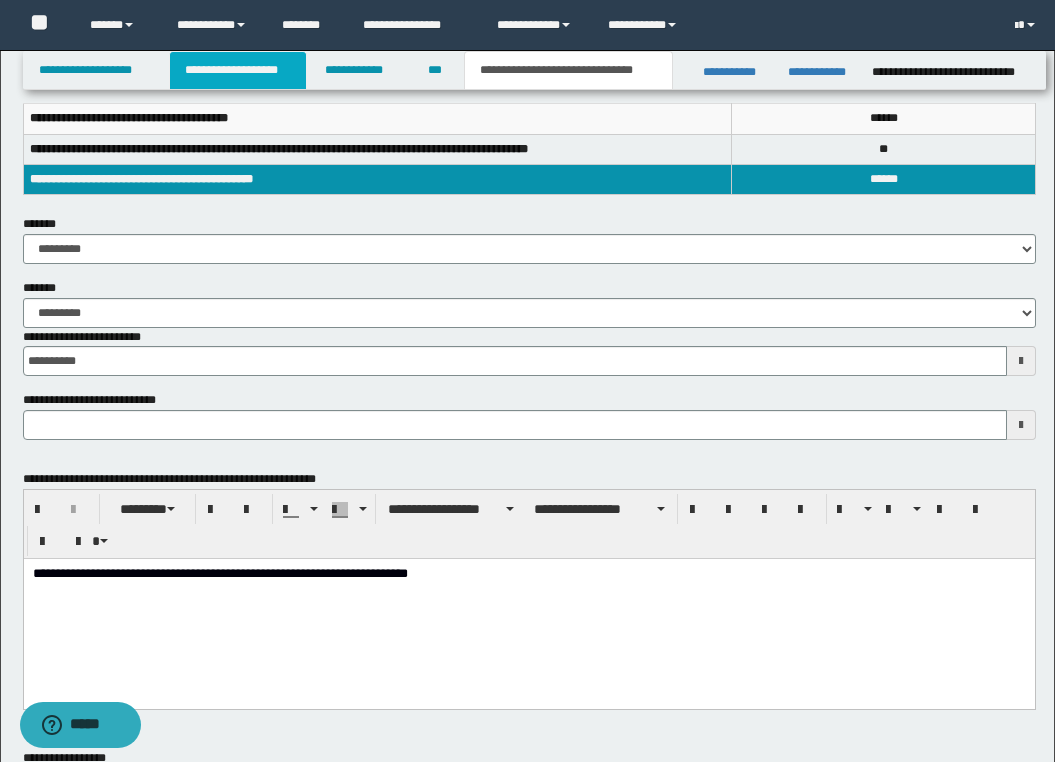 click on "**********" at bounding box center (238, 70) 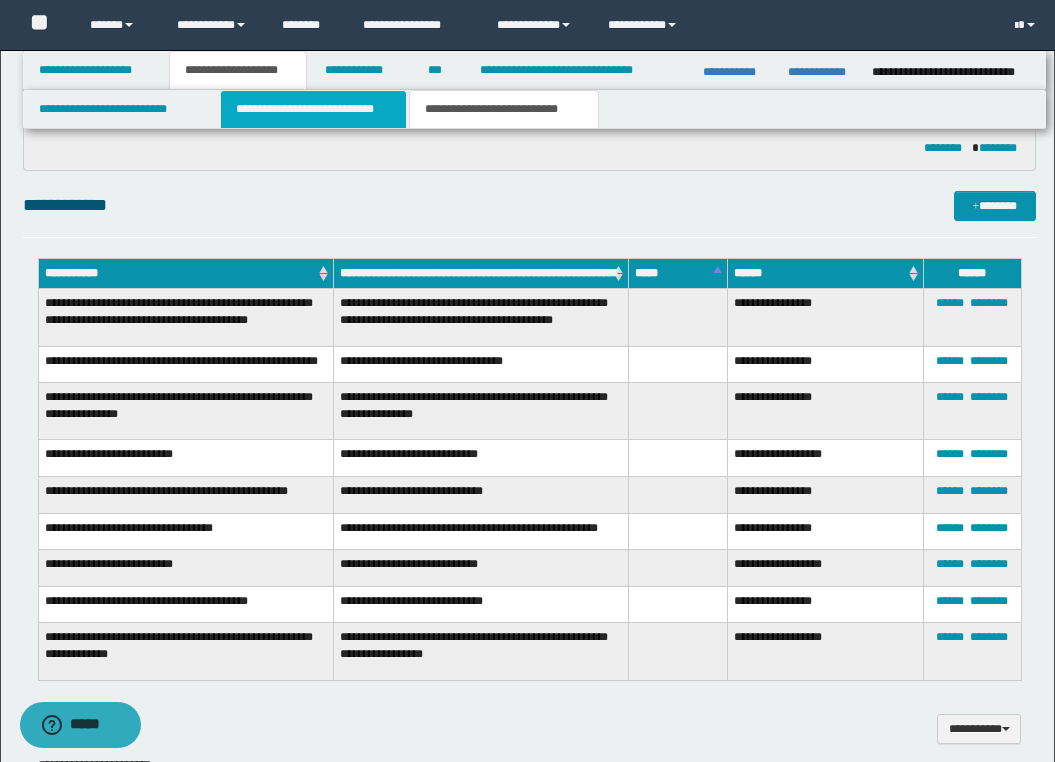 click on "**********" at bounding box center (314, 109) 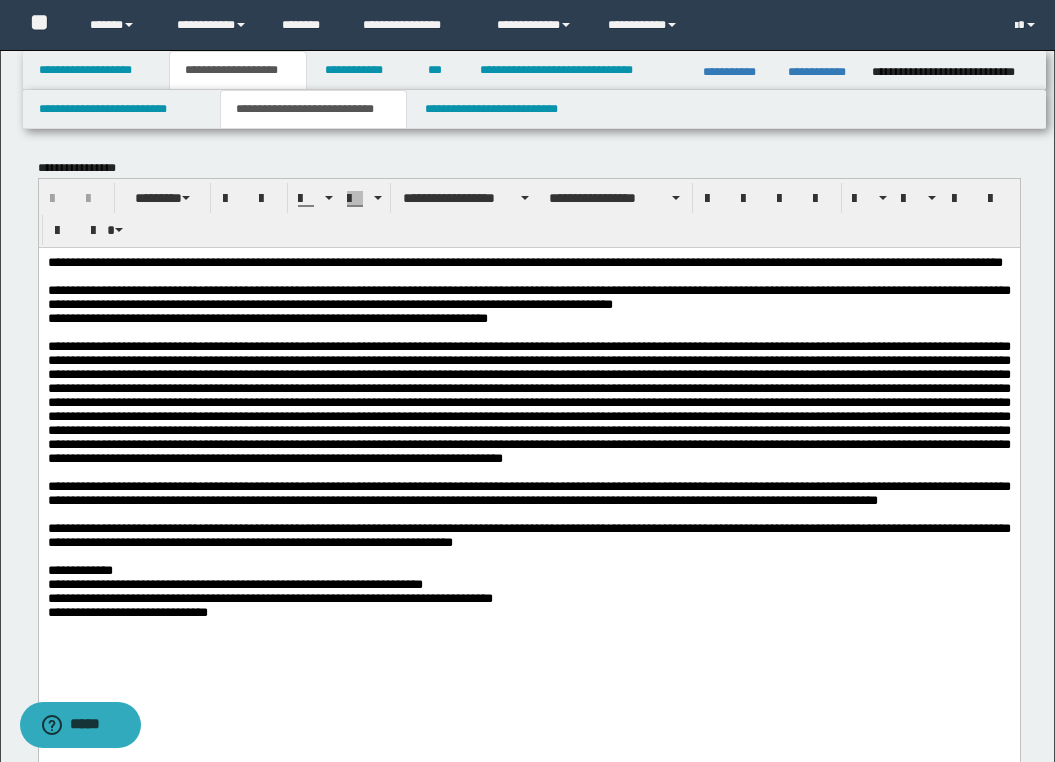 scroll, scrollTop: 0, scrollLeft: 0, axis: both 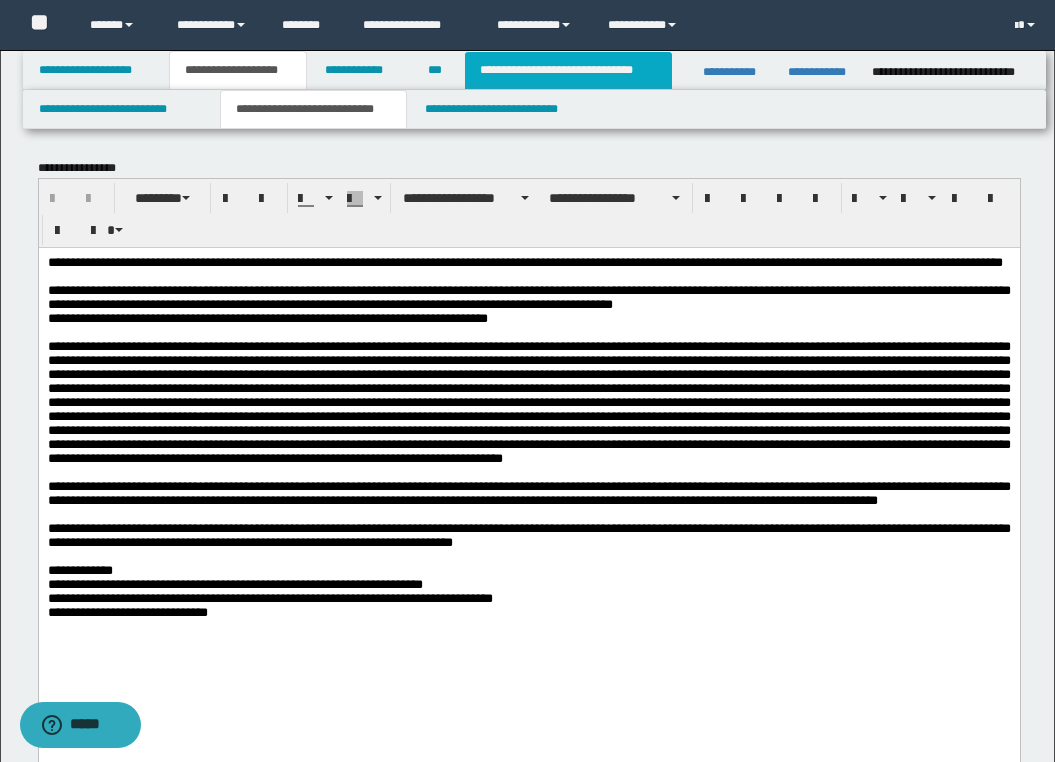 click on "**********" at bounding box center [568, 70] 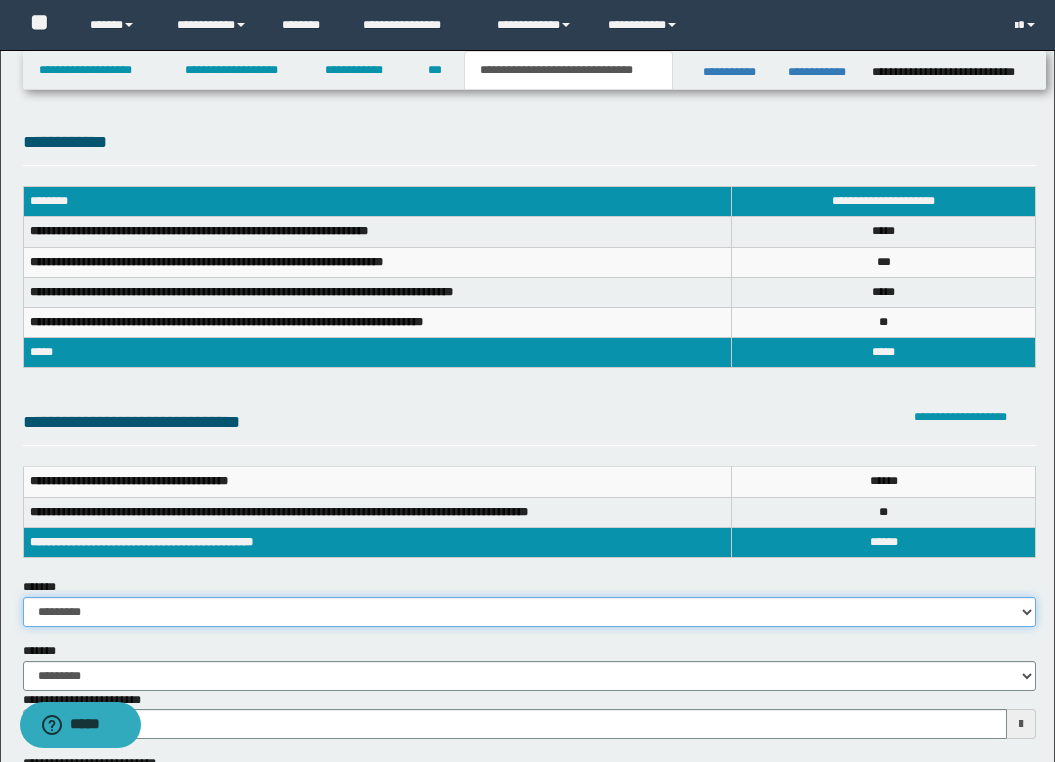 click on "**********" at bounding box center (529, 612) 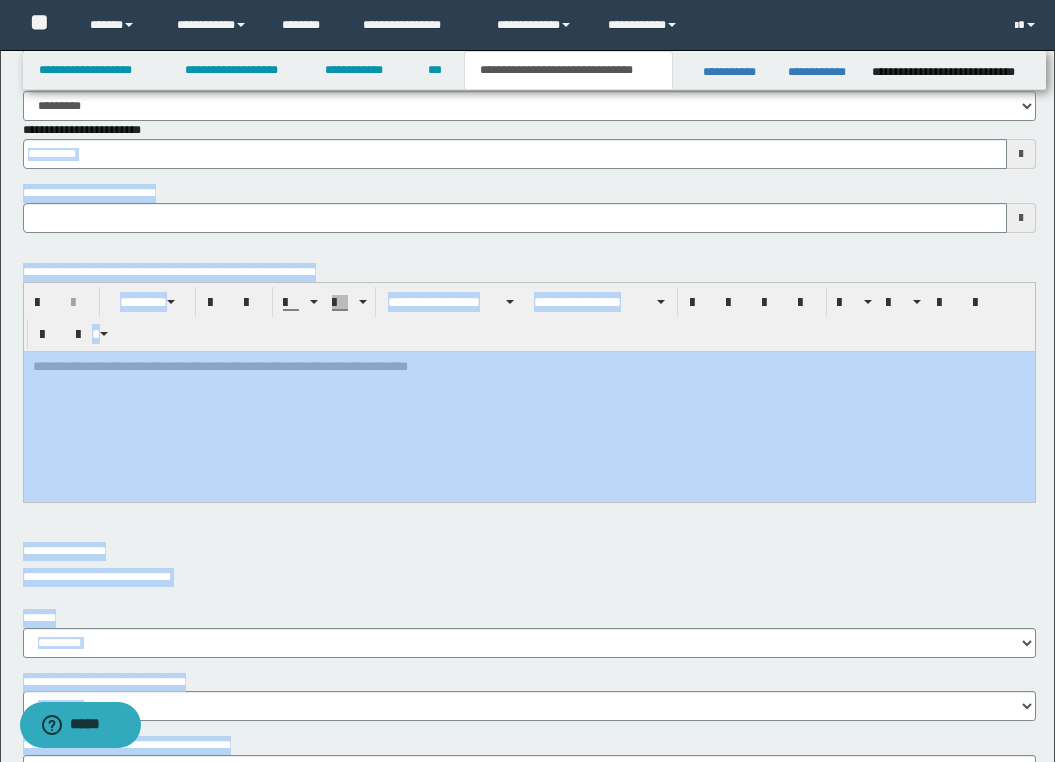 scroll, scrollTop: 943, scrollLeft: 0, axis: vertical 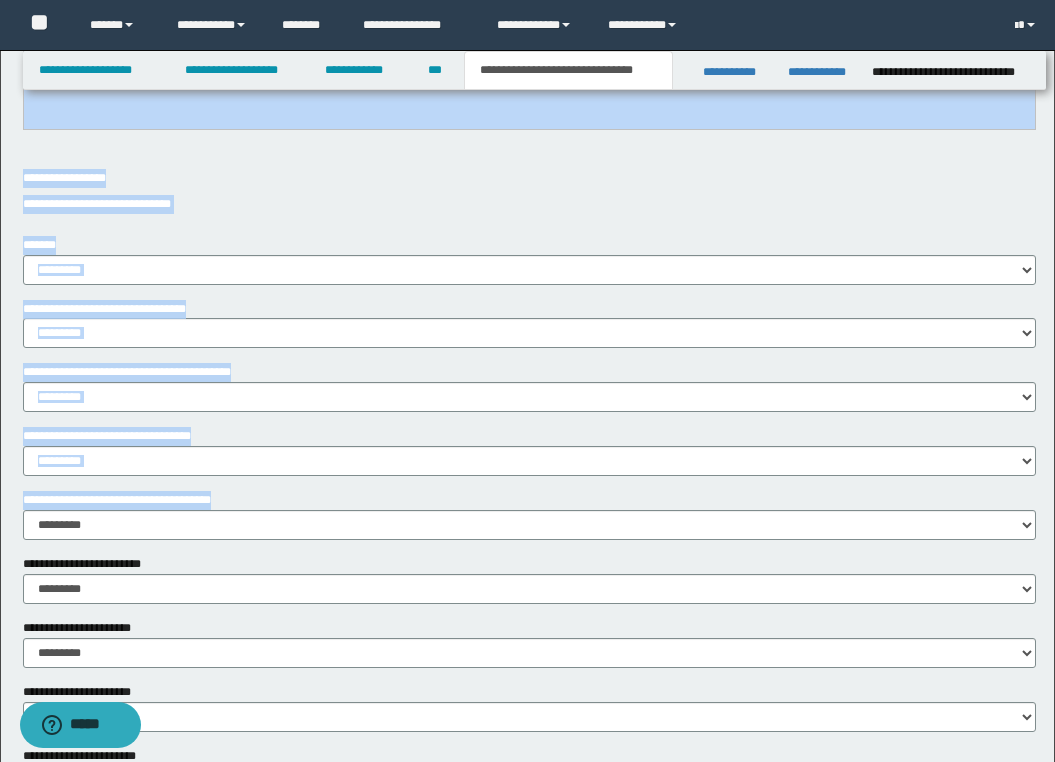 drag, startPoint x: 311, startPoint y: 711, endPoint x: 331, endPoint y: 491, distance: 220.90723 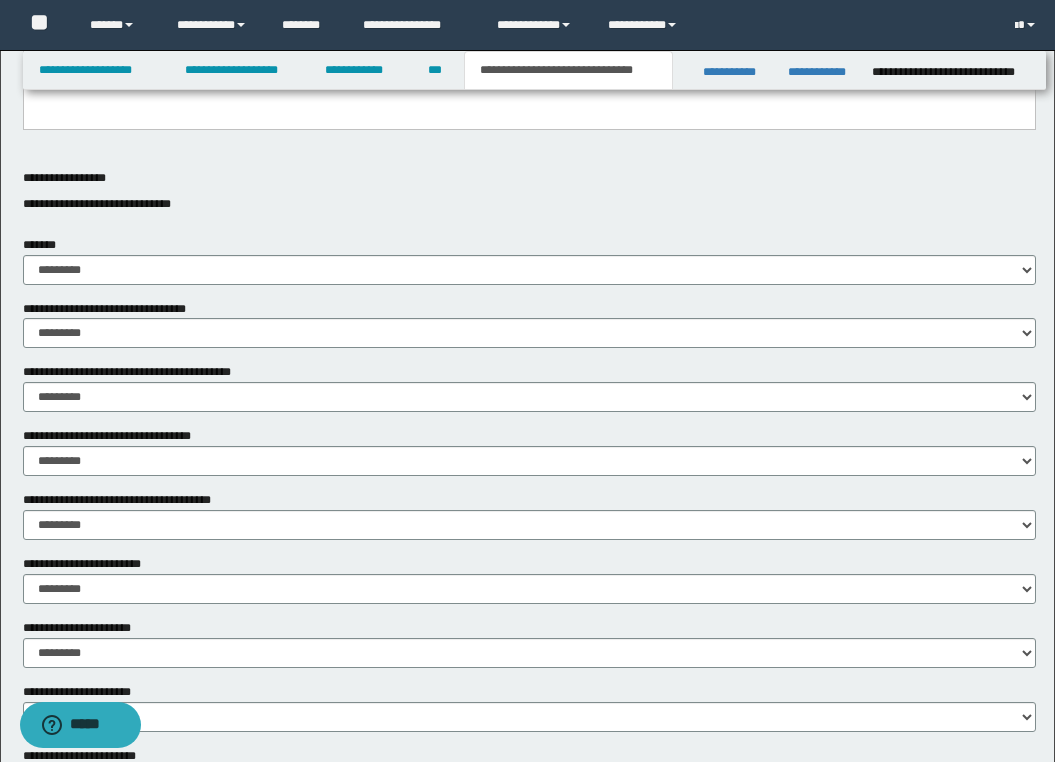 click on "**********" at bounding box center (529, 195) 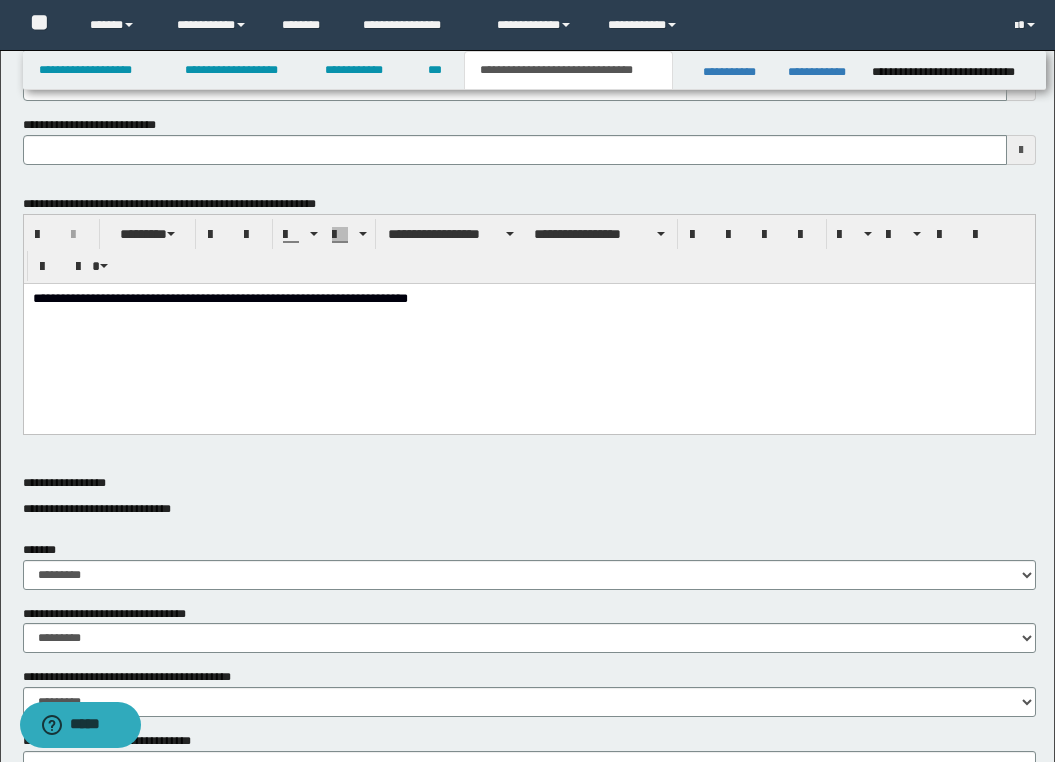 scroll, scrollTop: 623, scrollLeft: 0, axis: vertical 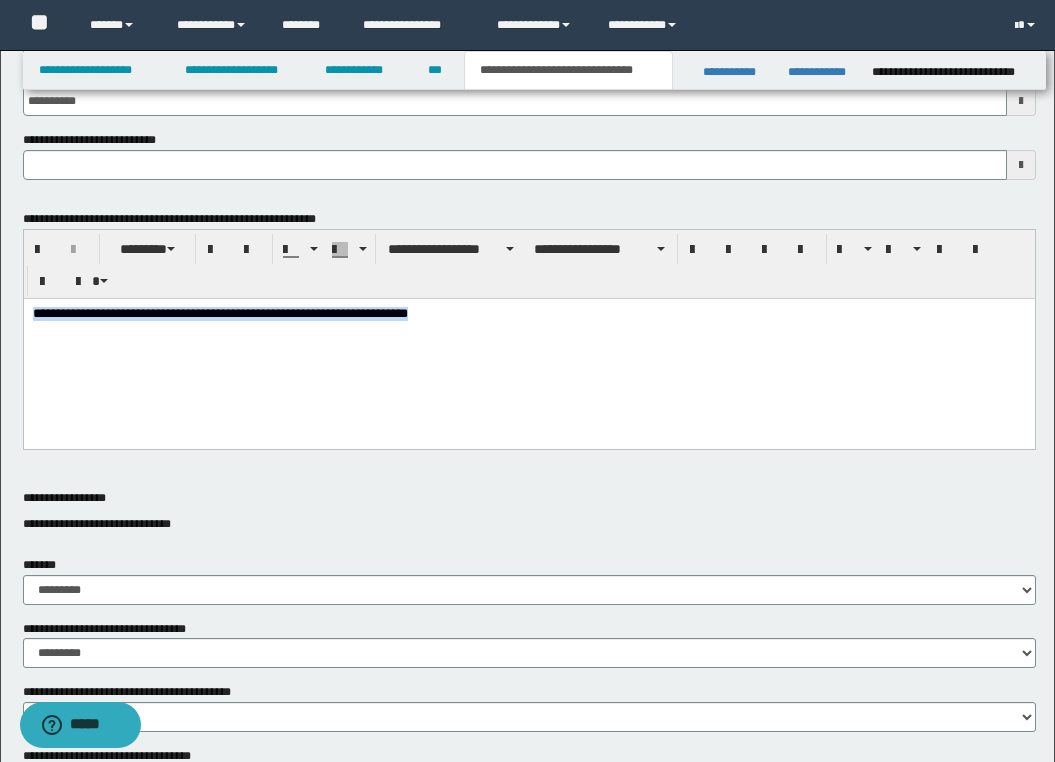 drag, startPoint x: 501, startPoint y: 320, endPoint x: -180, endPoint y: 320, distance: 681 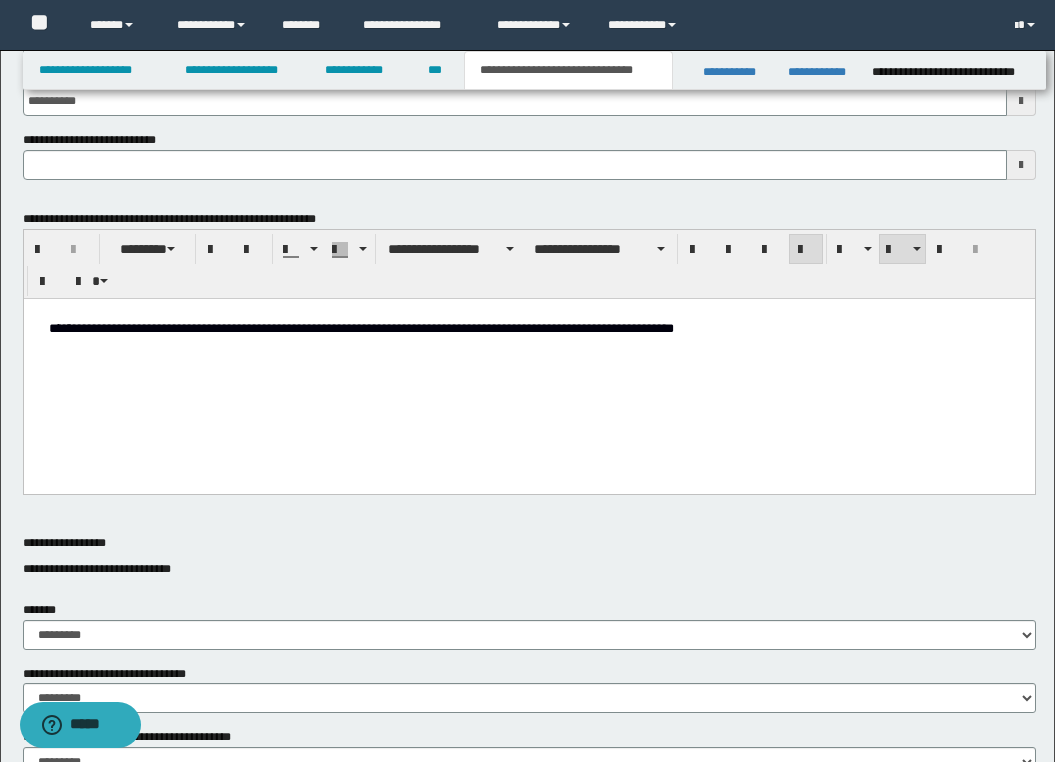 click on "**********" at bounding box center [360, 328] 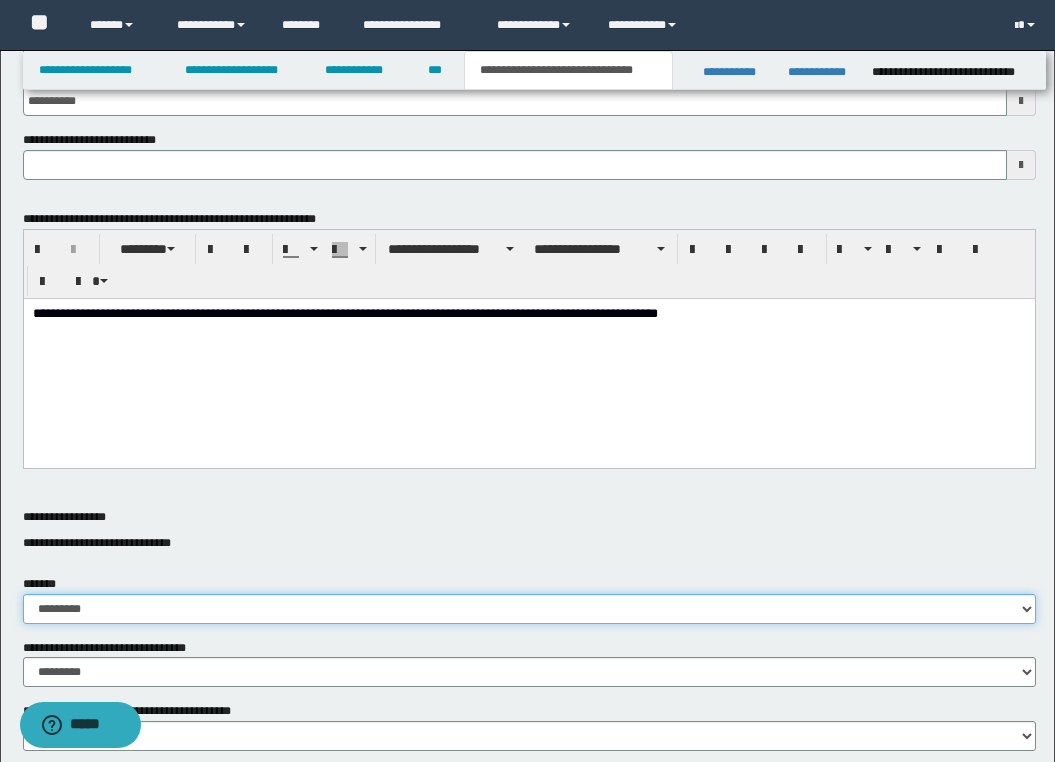 click on "*********
**
**" at bounding box center [529, 609] 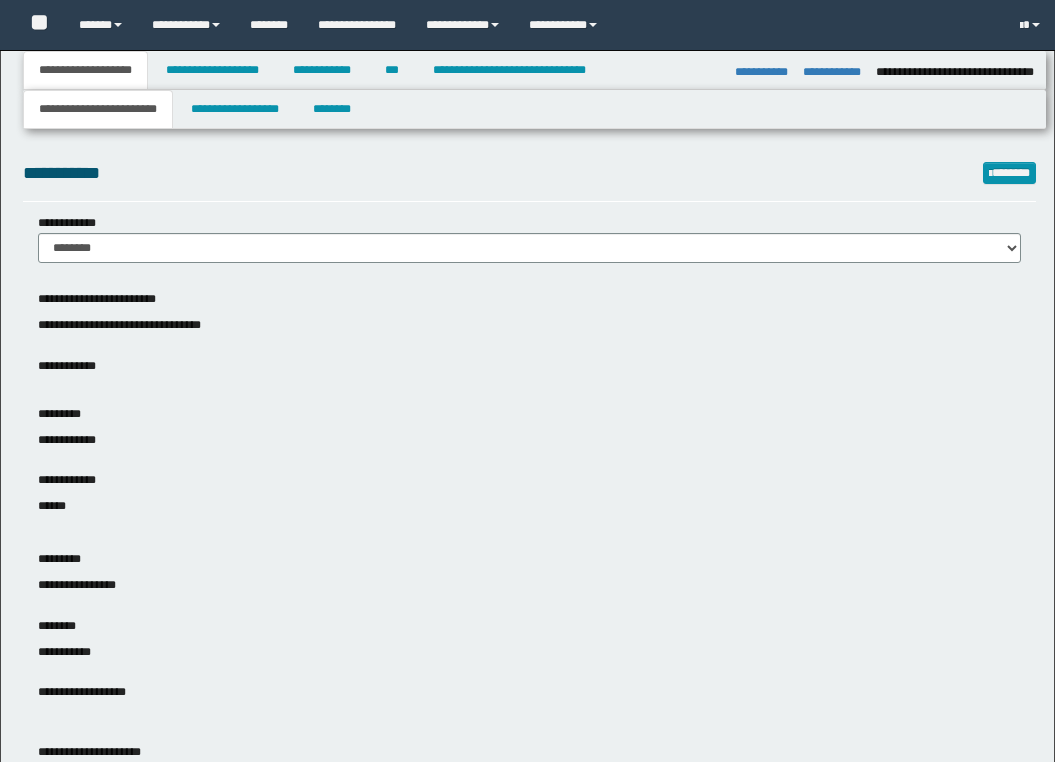 select on "*" 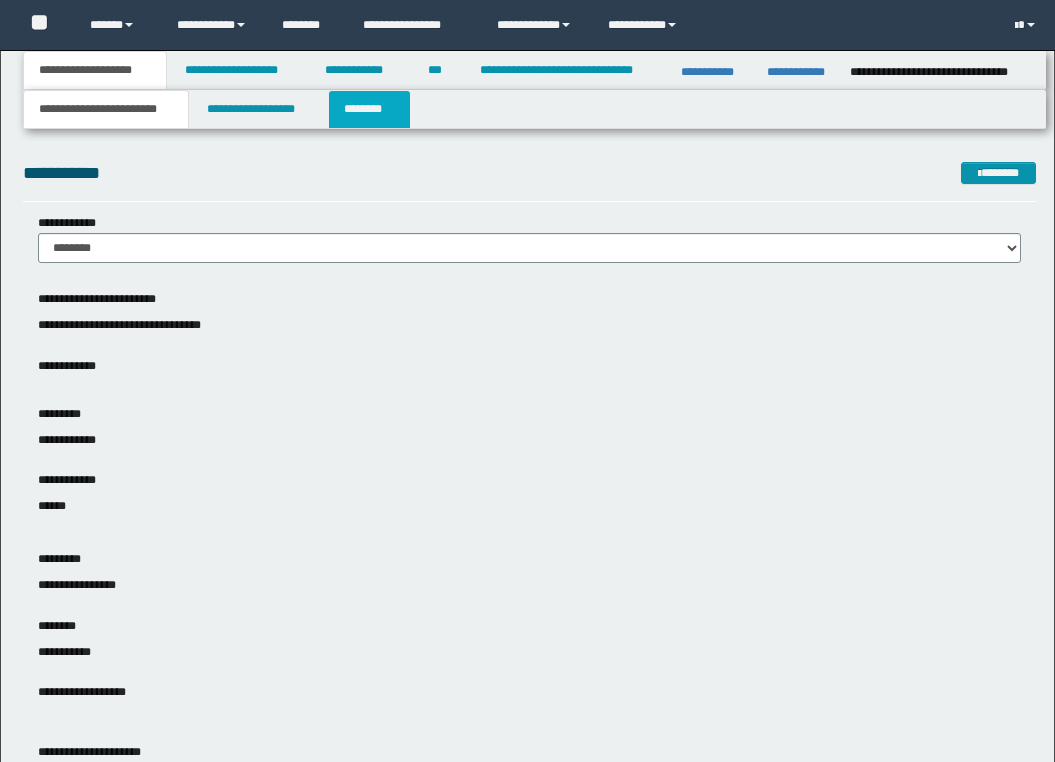 scroll, scrollTop: 0, scrollLeft: 0, axis: both 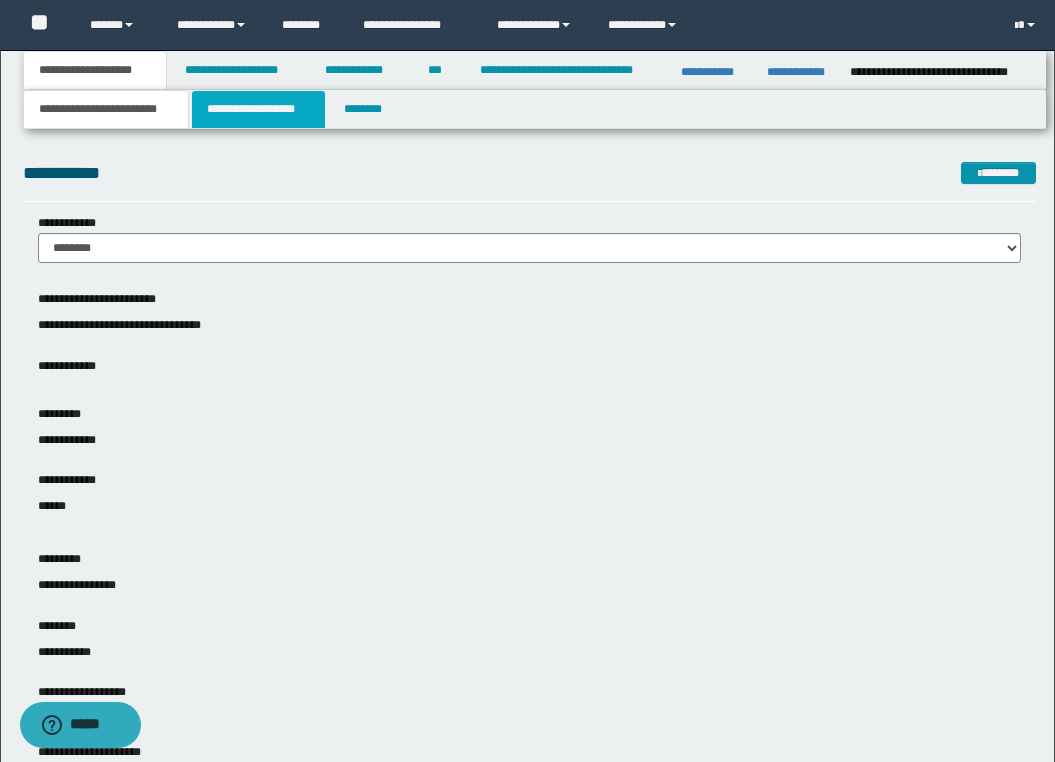 click on "**********" at bounding box center [258, 109] 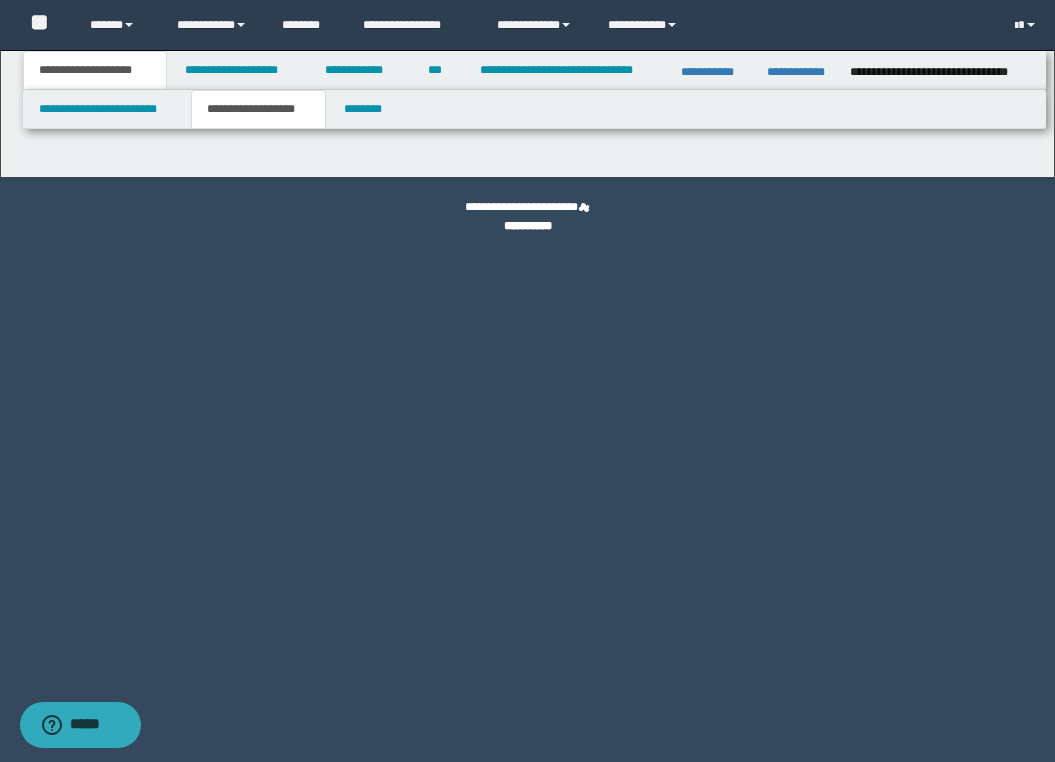 type on "**********" 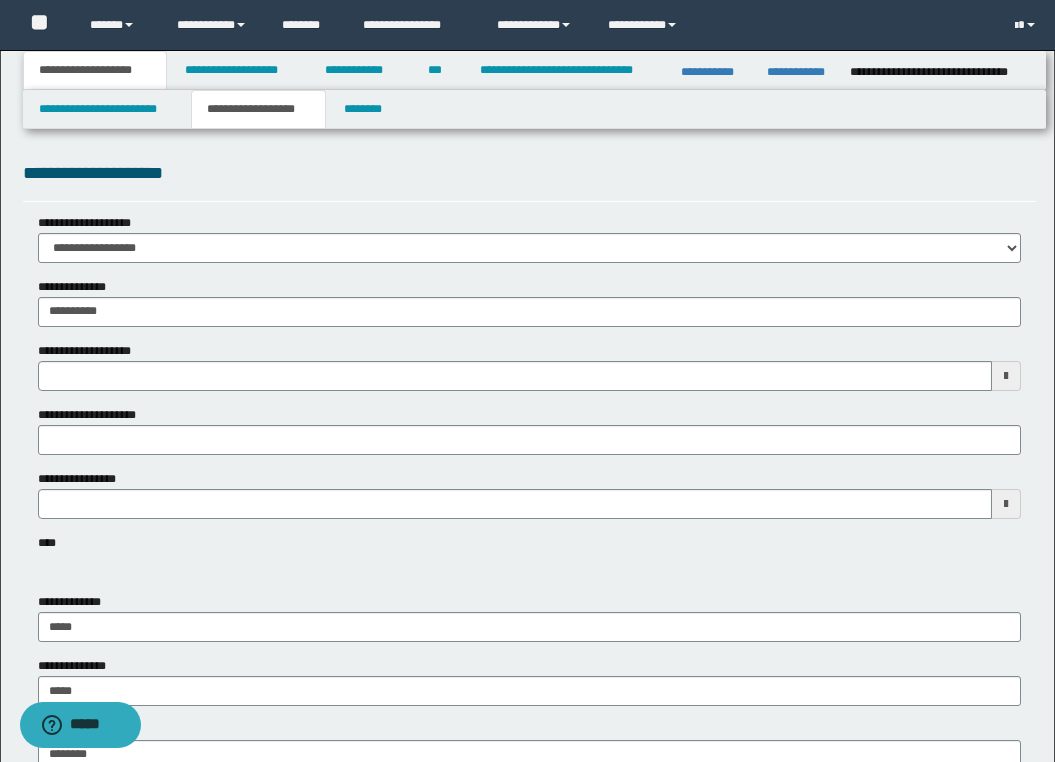type 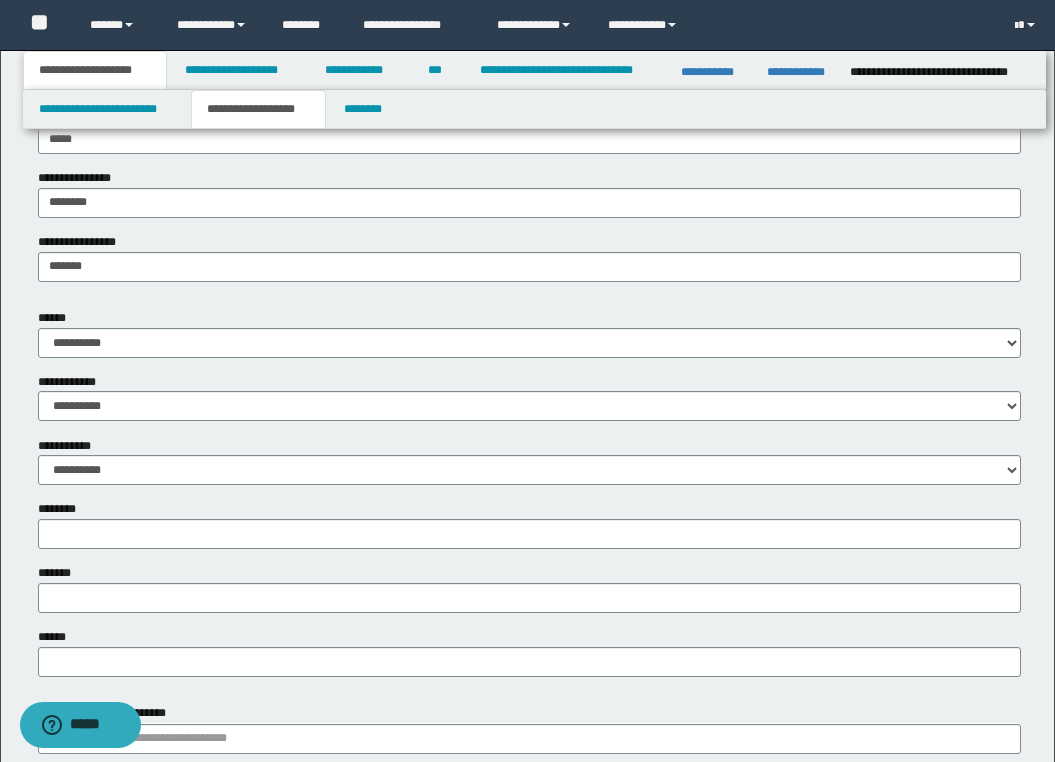 scroll, scrollTop: 560, scrollLeft: 0, axis: vertical 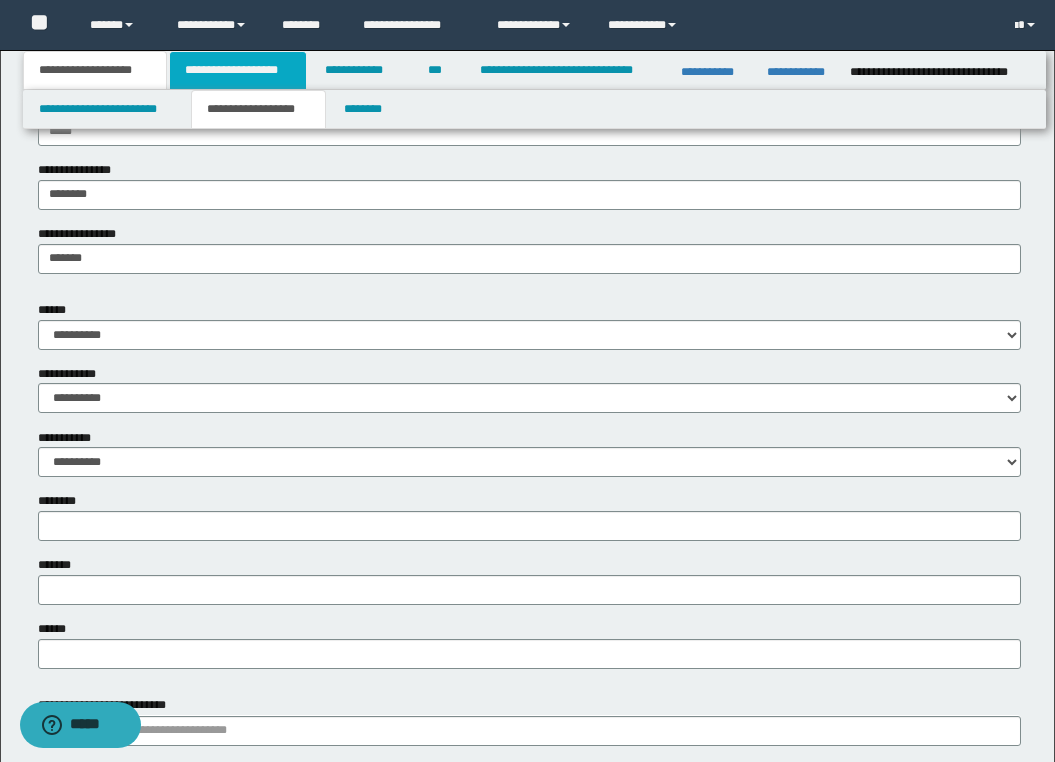 click on "**********" at bounding box center [238, 70] 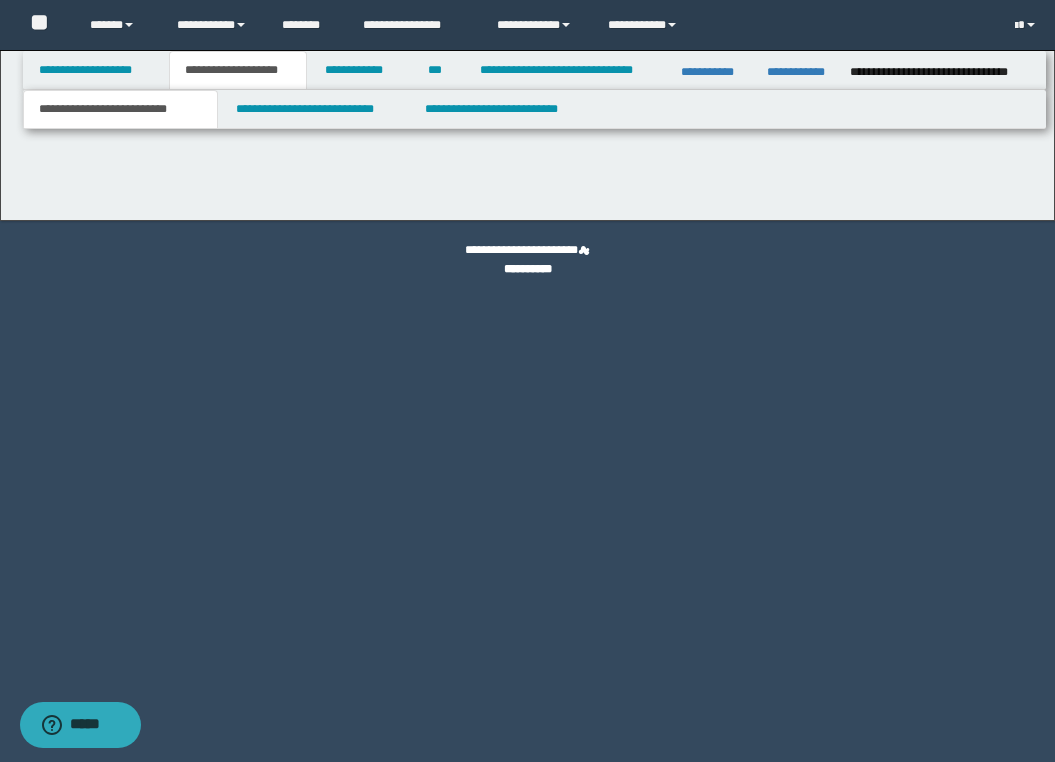 scroll, scrollTop: 0, scrollLeft: 0, axis: both 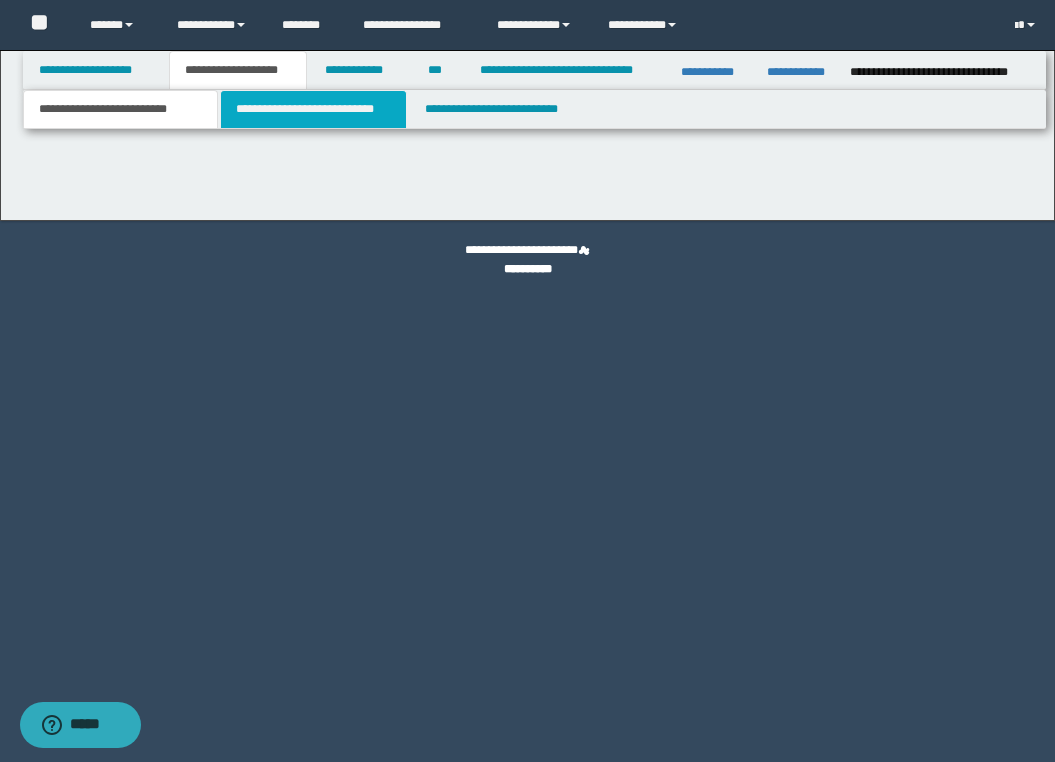 click on "**********" at bounding box center (314, 109) 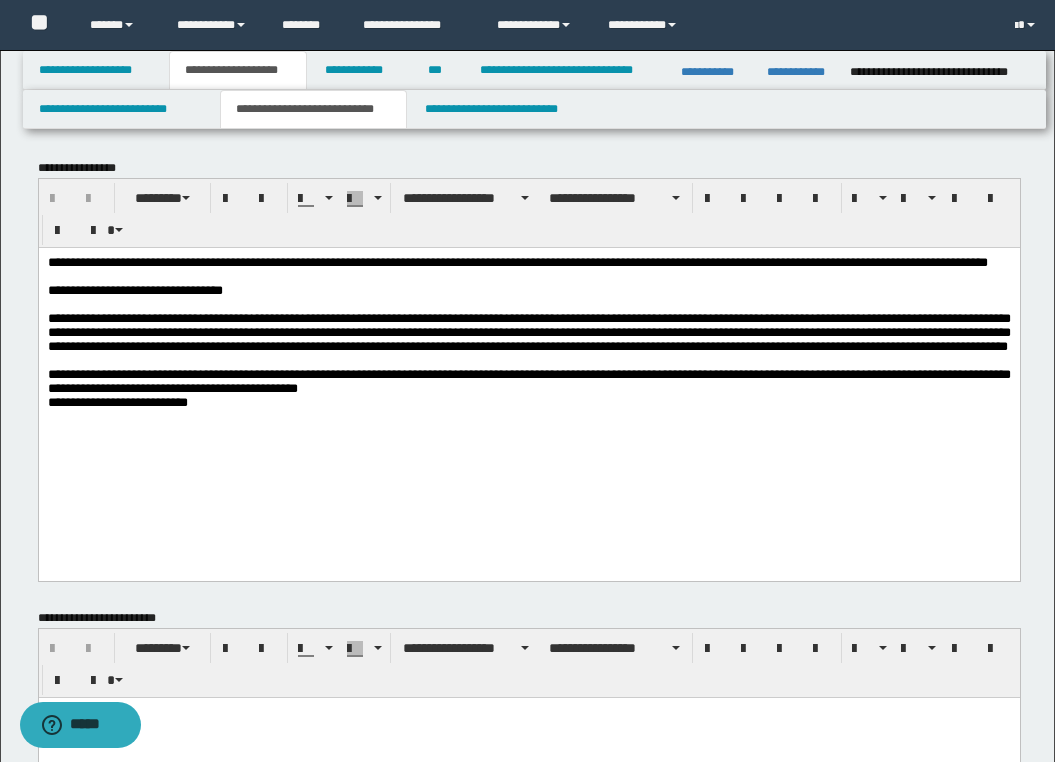 scroll, scrollTop: 0, scrollLeft: 0, axis: both 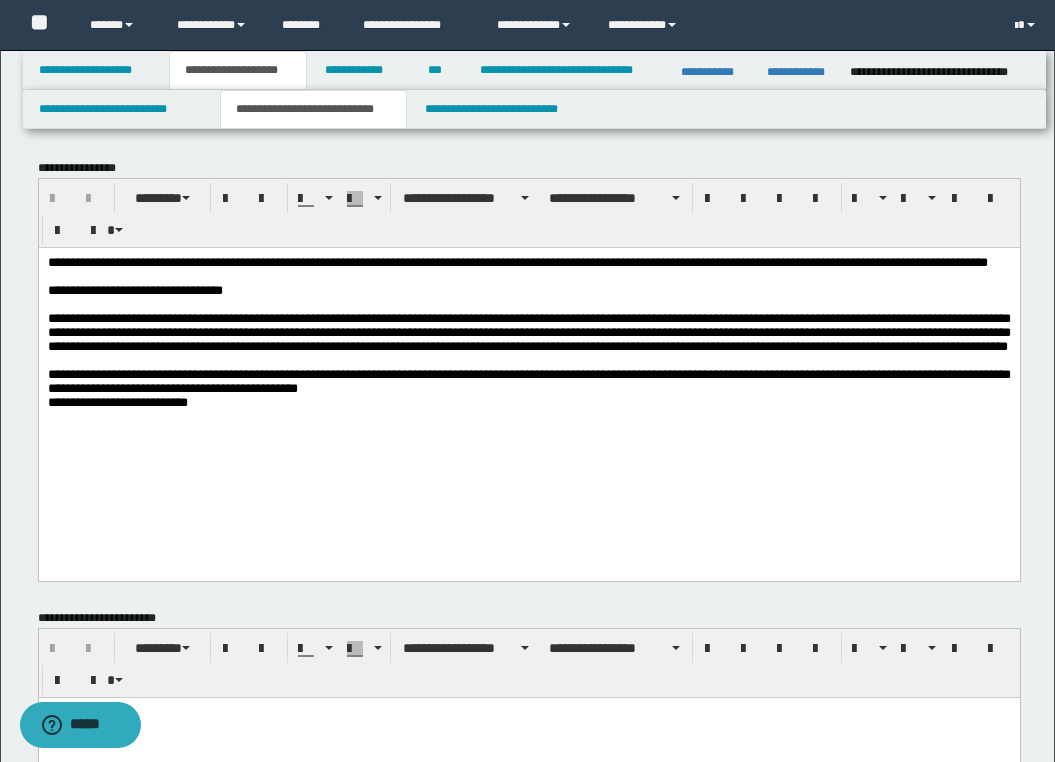 click on "**********" at bounding box center (527, 2095) 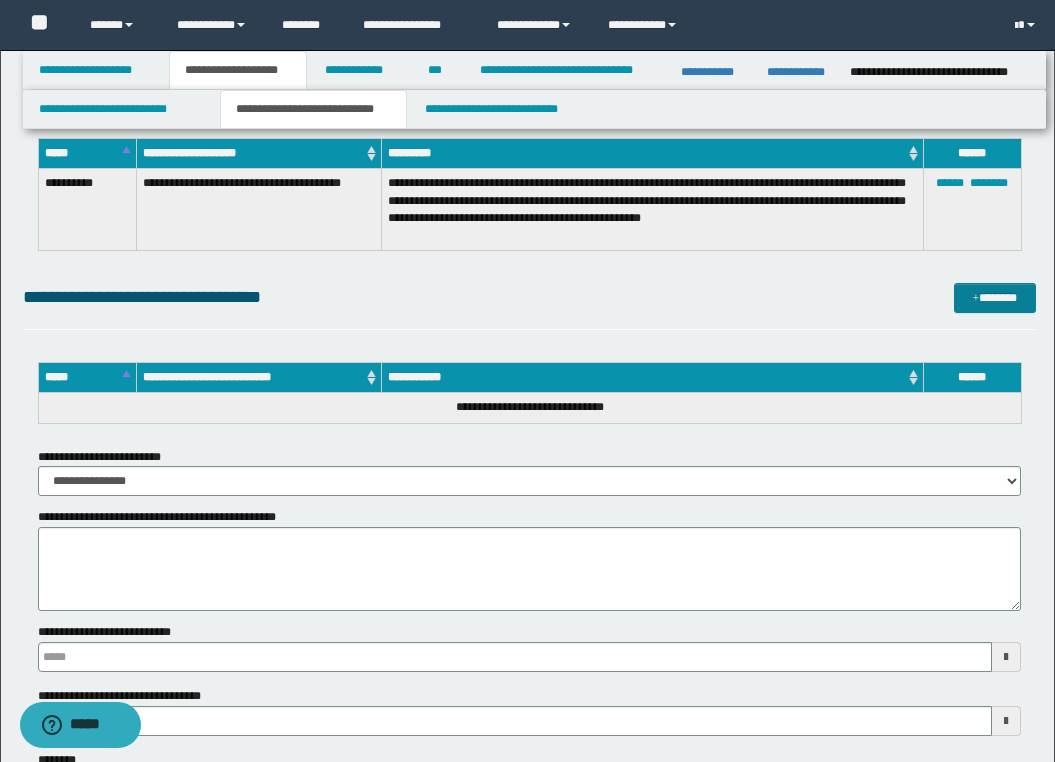 scroll, scrollTop: 3295, scrollLeft: 0, axis: vertical 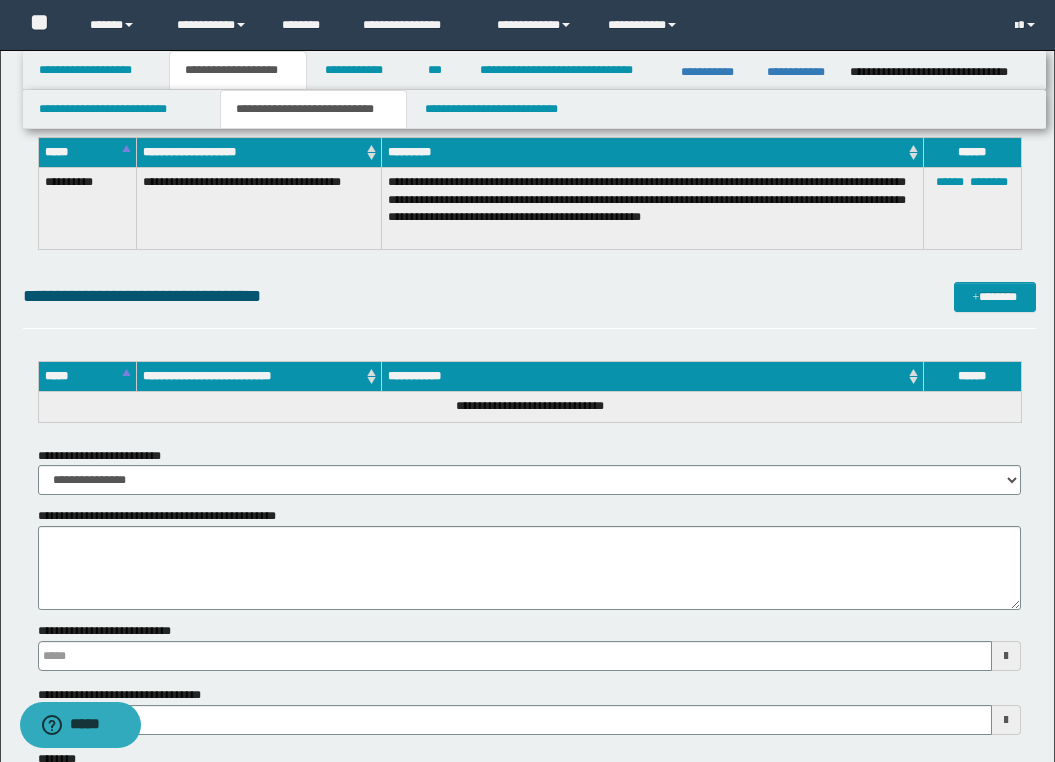 type 